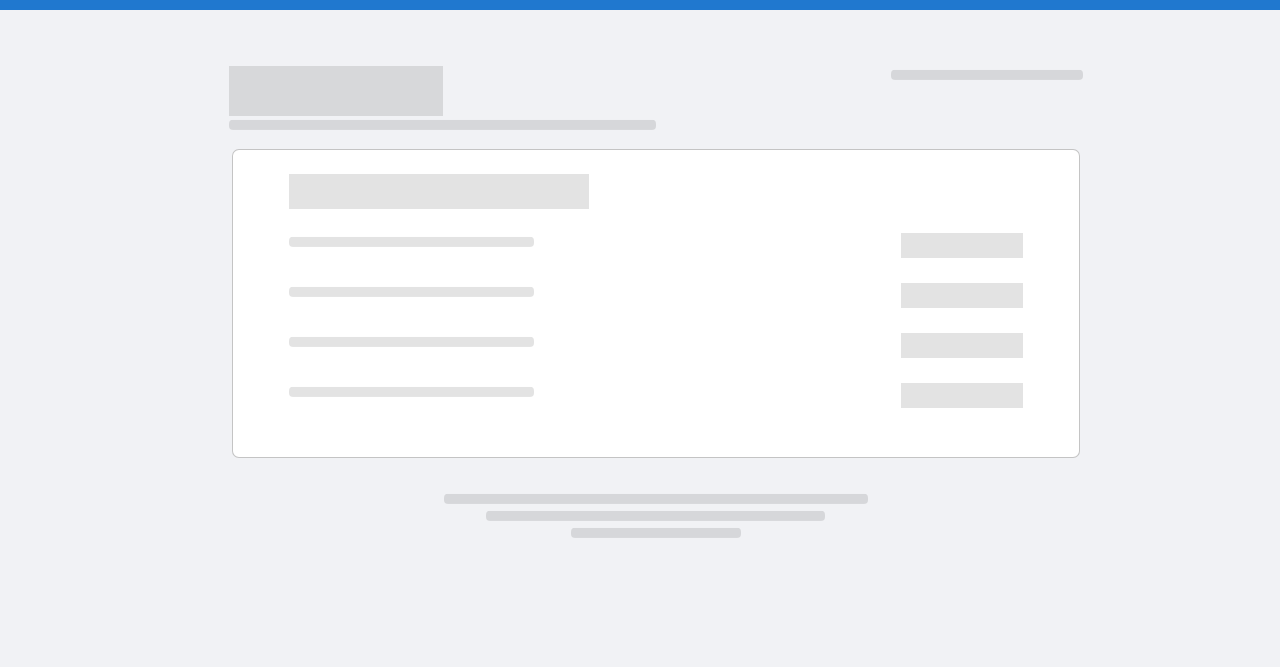 scroll, scrollTop: 0, scrollLeft: 0, axis: both 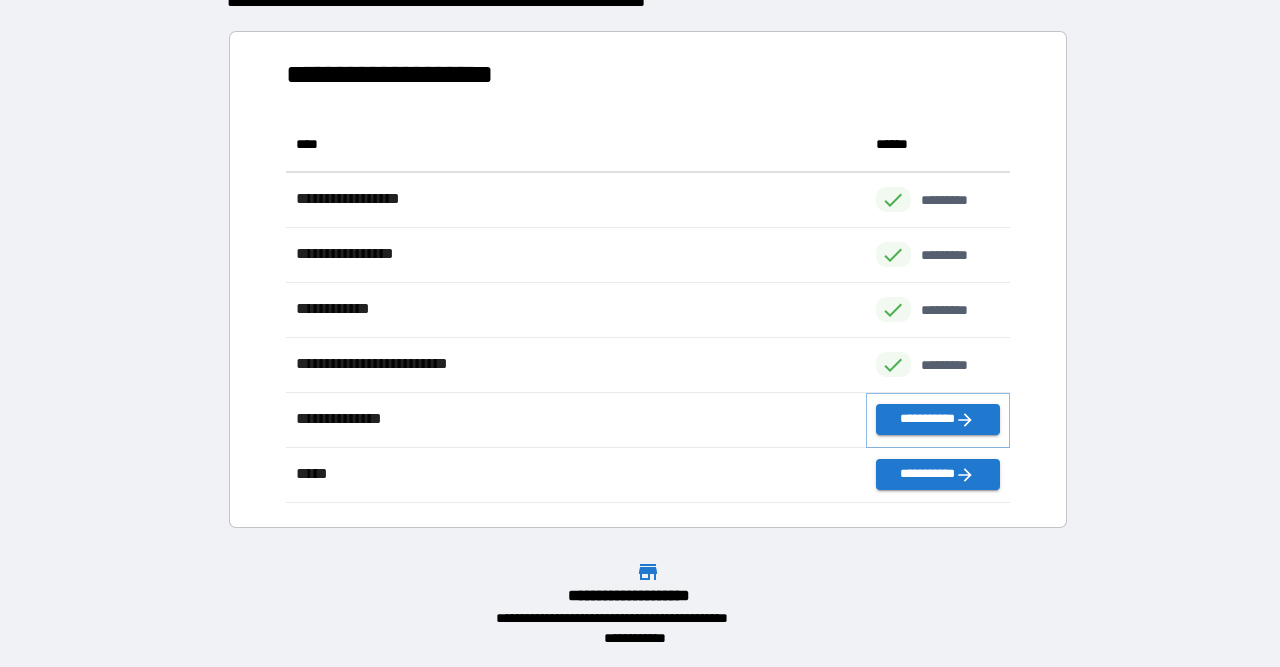 click on "**********" at bounding box center [938, 419] 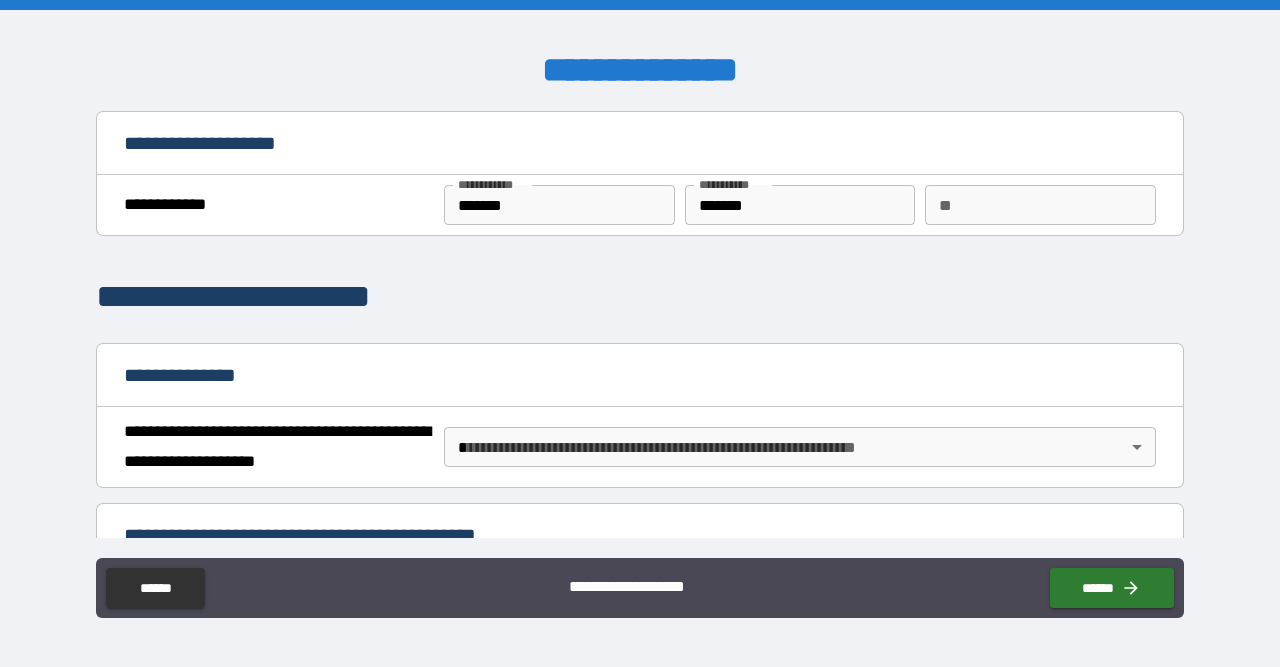 click on "**" at bounding box center [1040, 205] 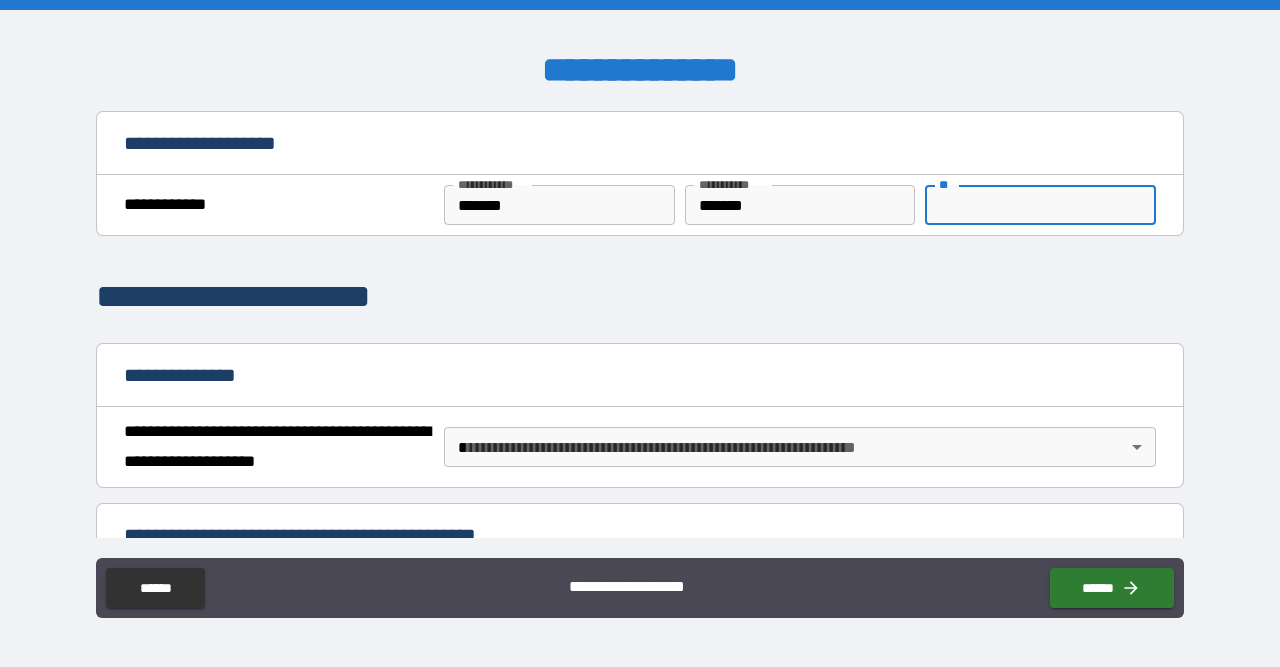 type on "*" 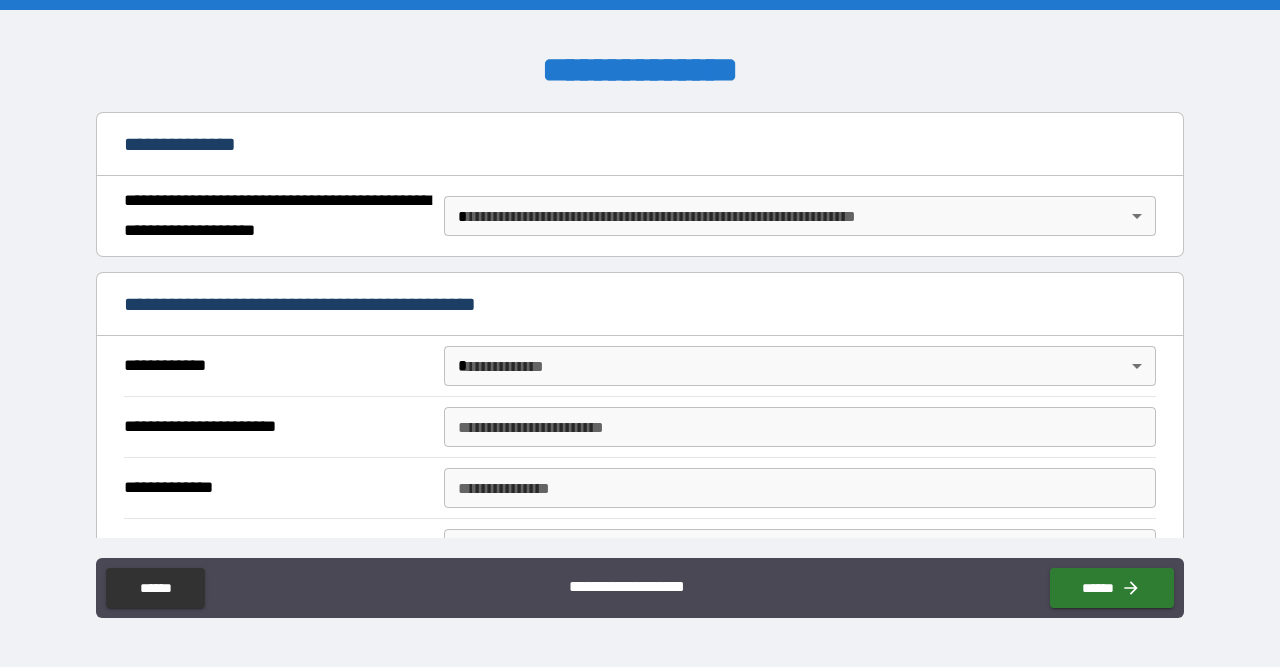 scroll, scrollTop: 232, scrollLeft: 0, axis: vertical 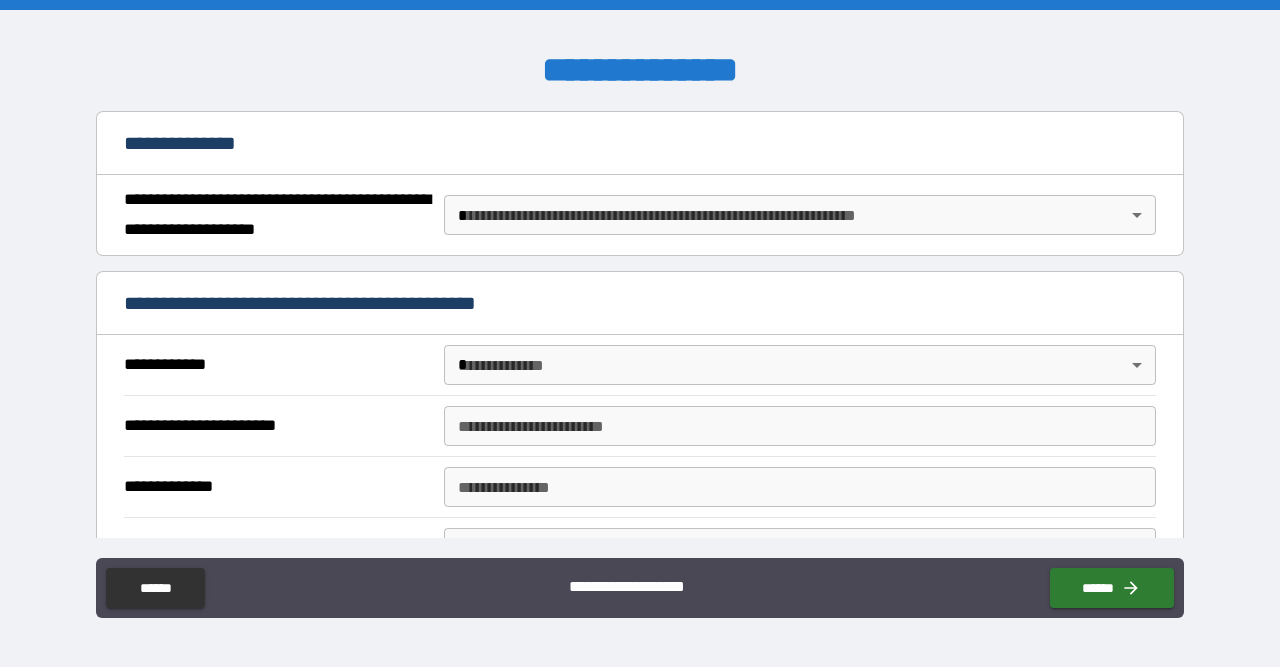 type on "*" 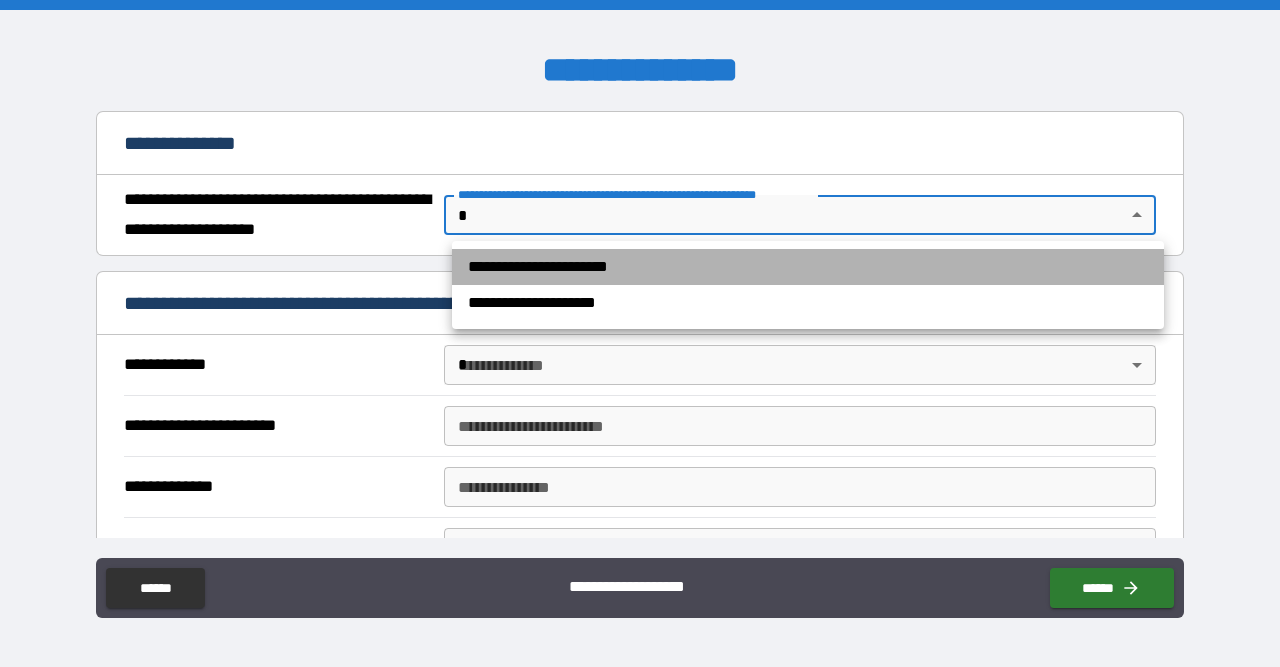 click on "**********" at bounding box center (808, 267) 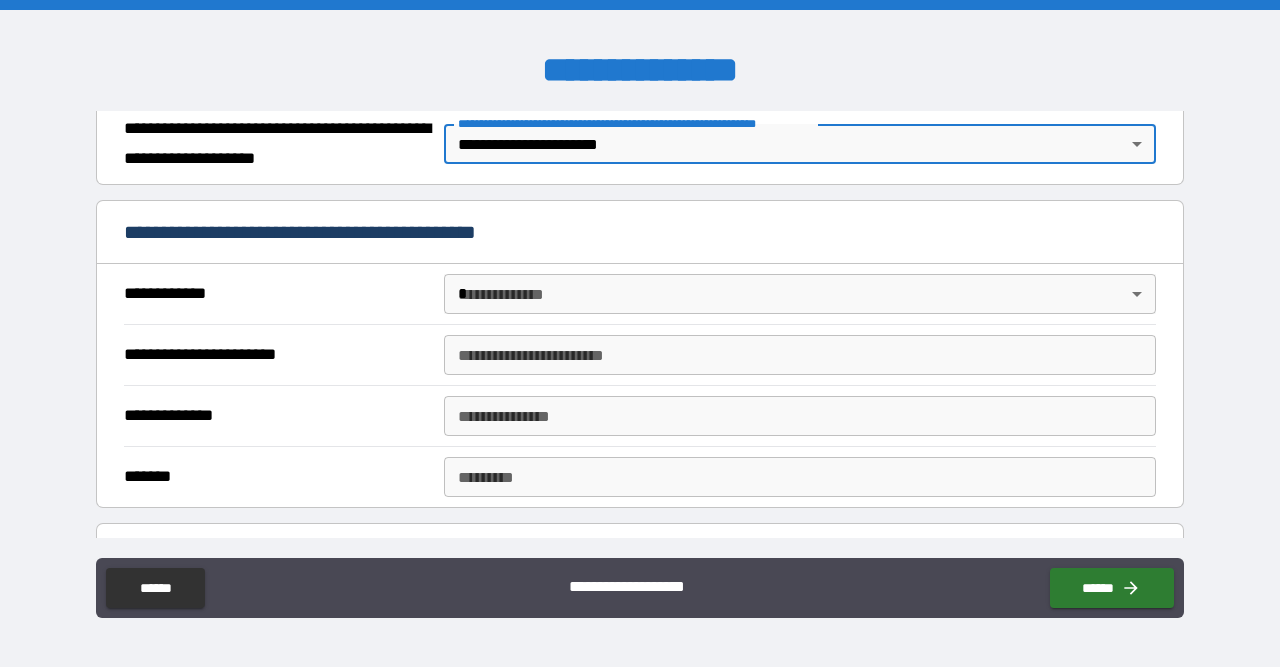 scroll, scrollTop: 348, scrollLeft: 0, axis: vertical 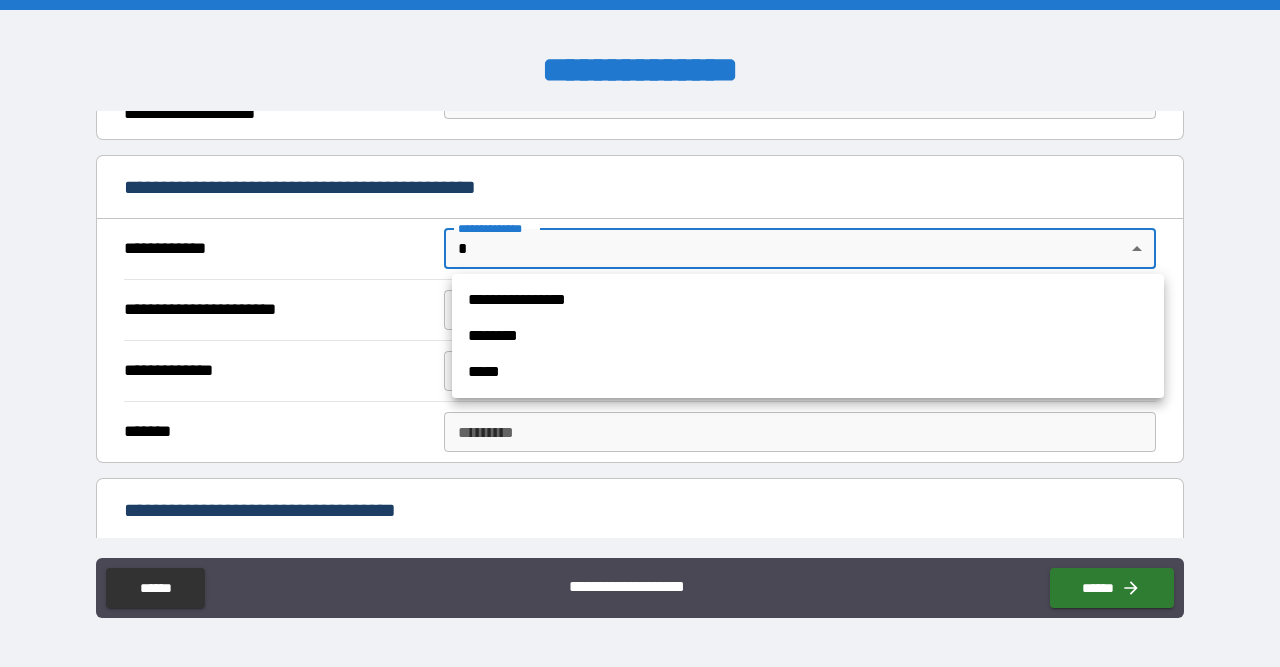 click on "**********" at bounding box center (640, 333) 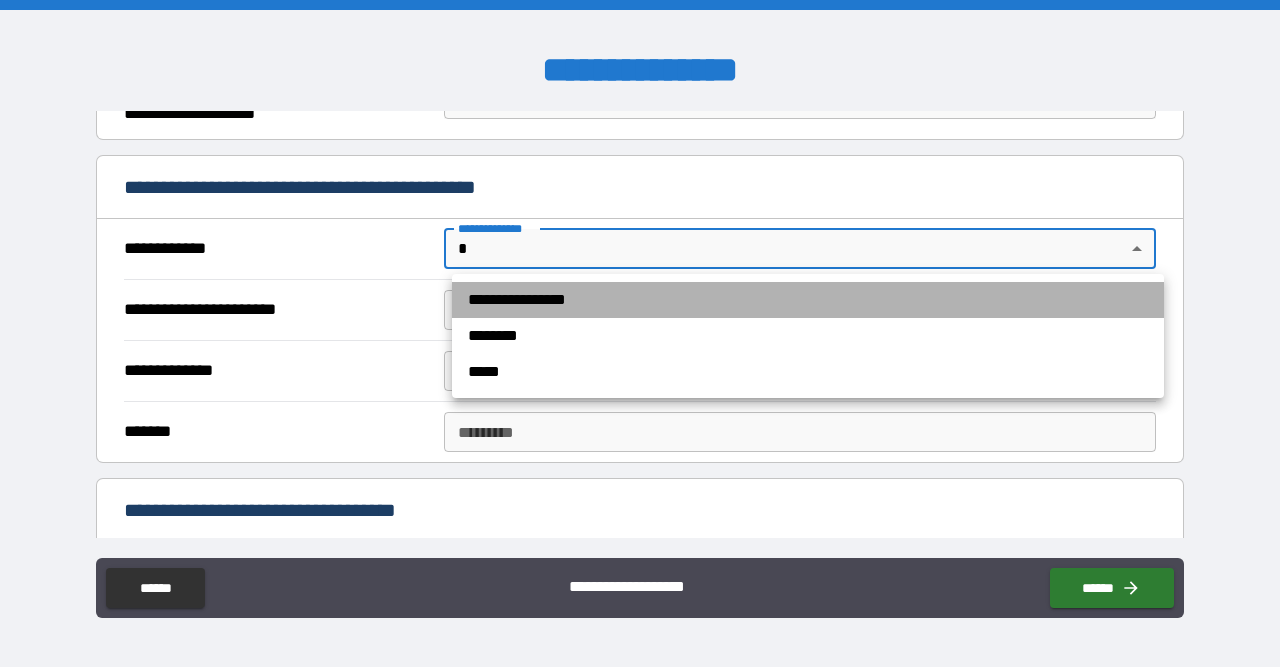click on "**********" at bounding box center (808, 300) 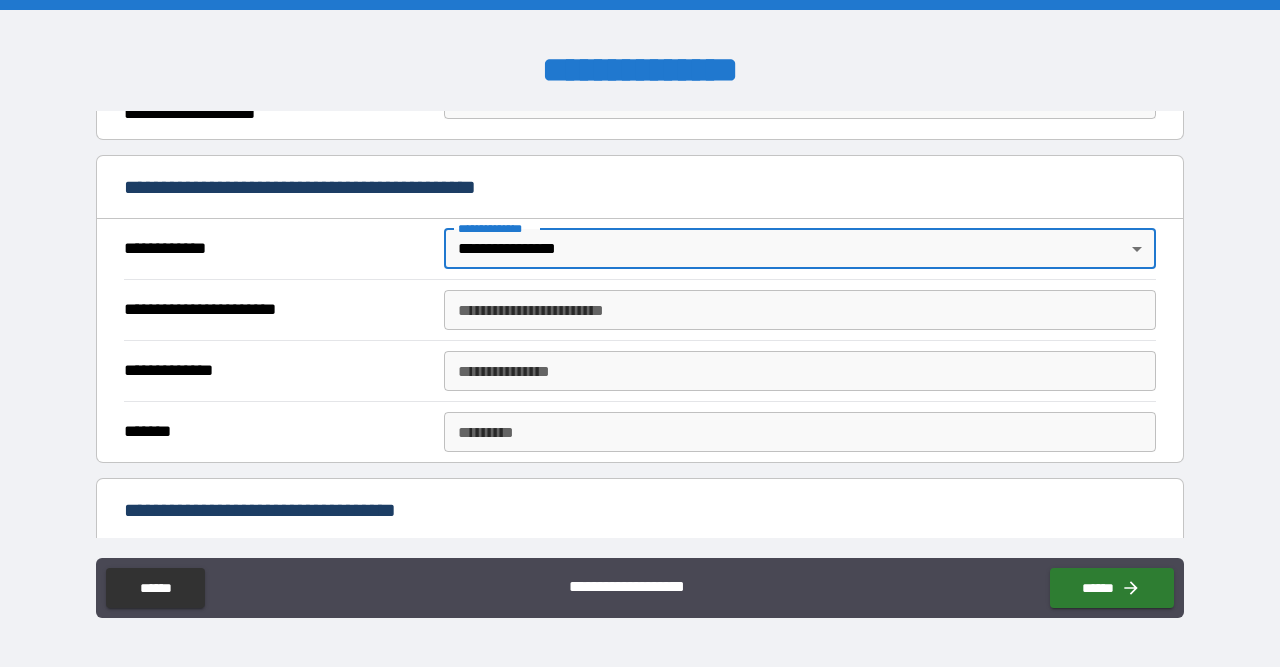 click on "**********" at bounding box center [800, 310] 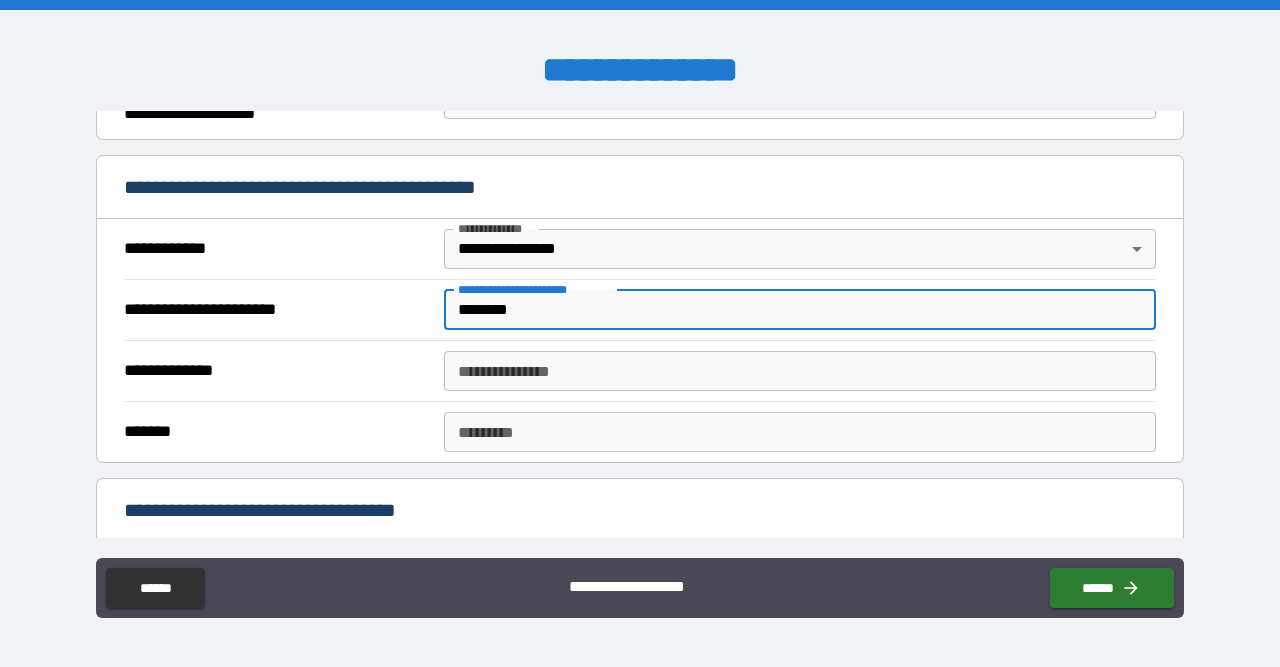 type on "********" 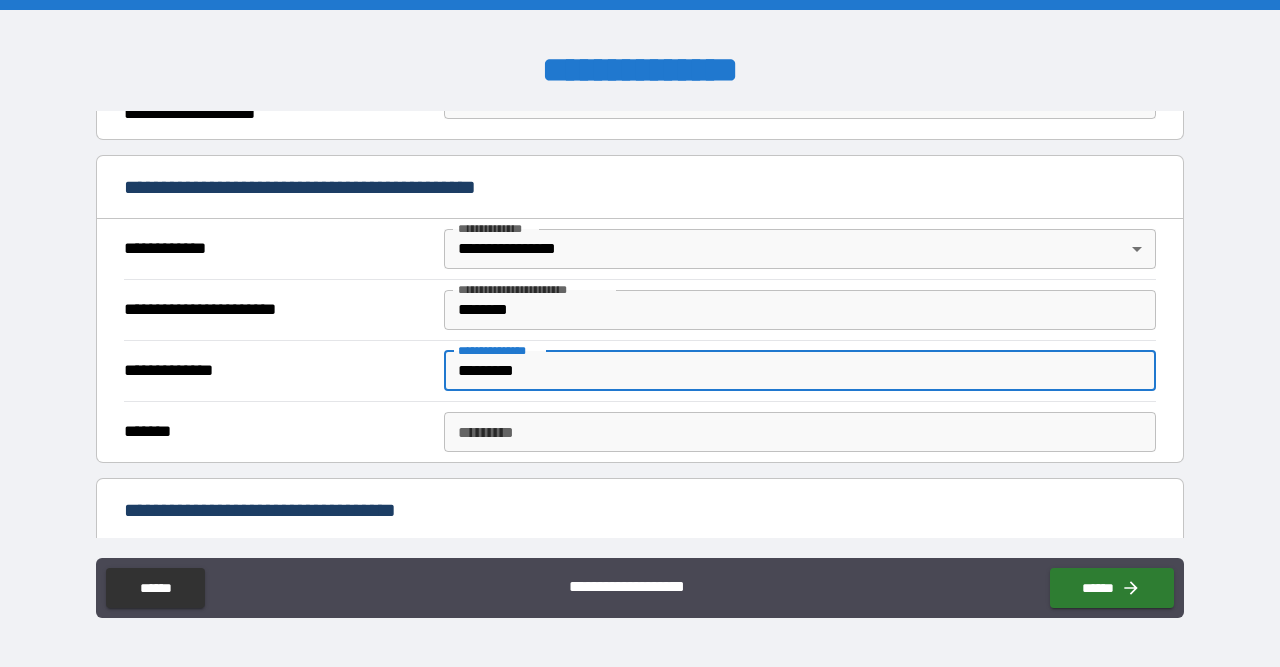 type on "*********" 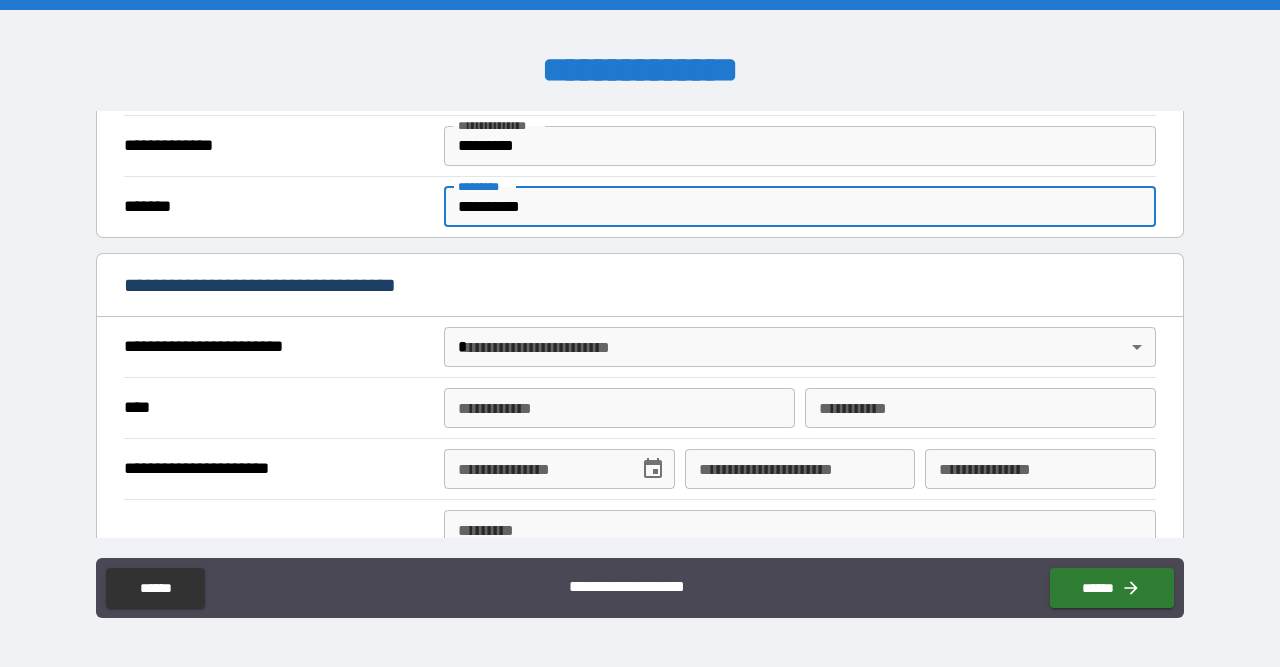 scroll, scrollTop: 580, scrollLeft: 0, axis: vertical 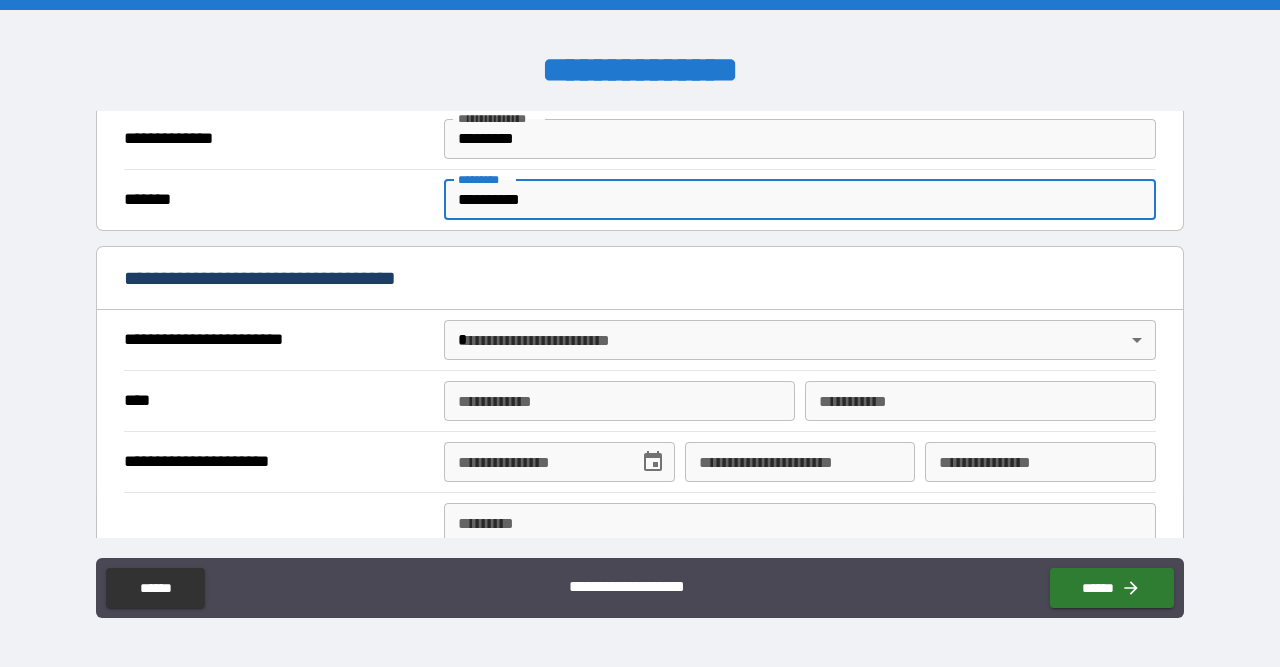 type on "**********" 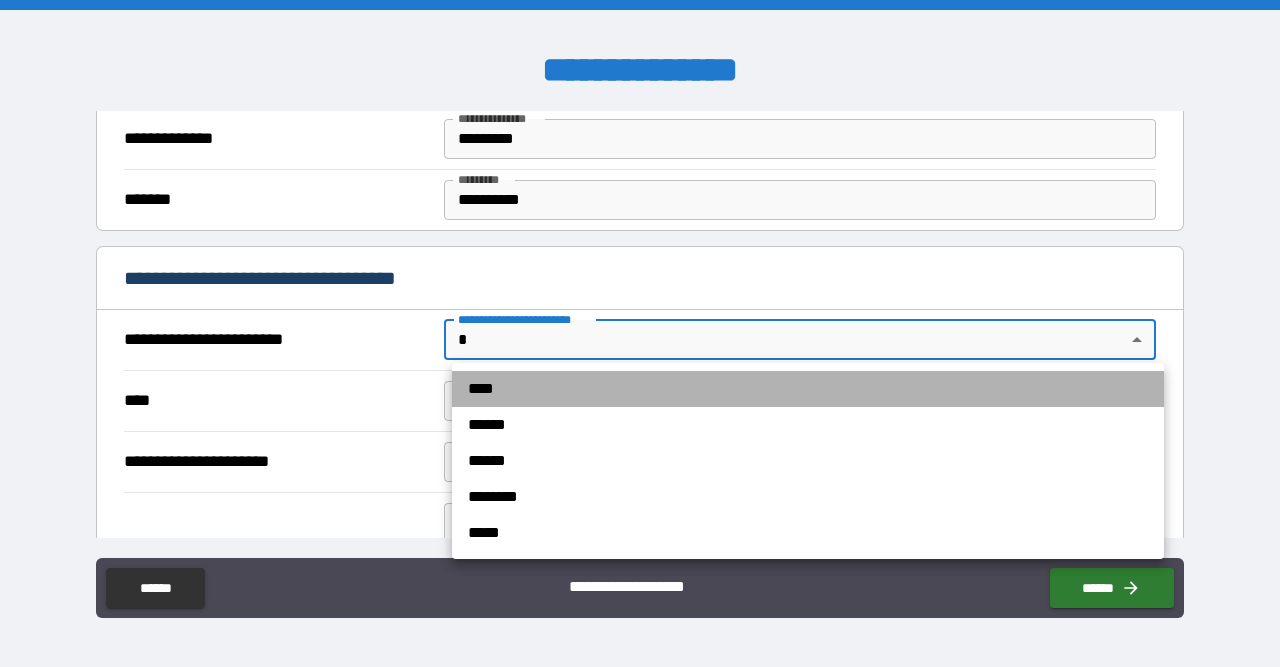 click on "****" at bounding box center [808, 389] 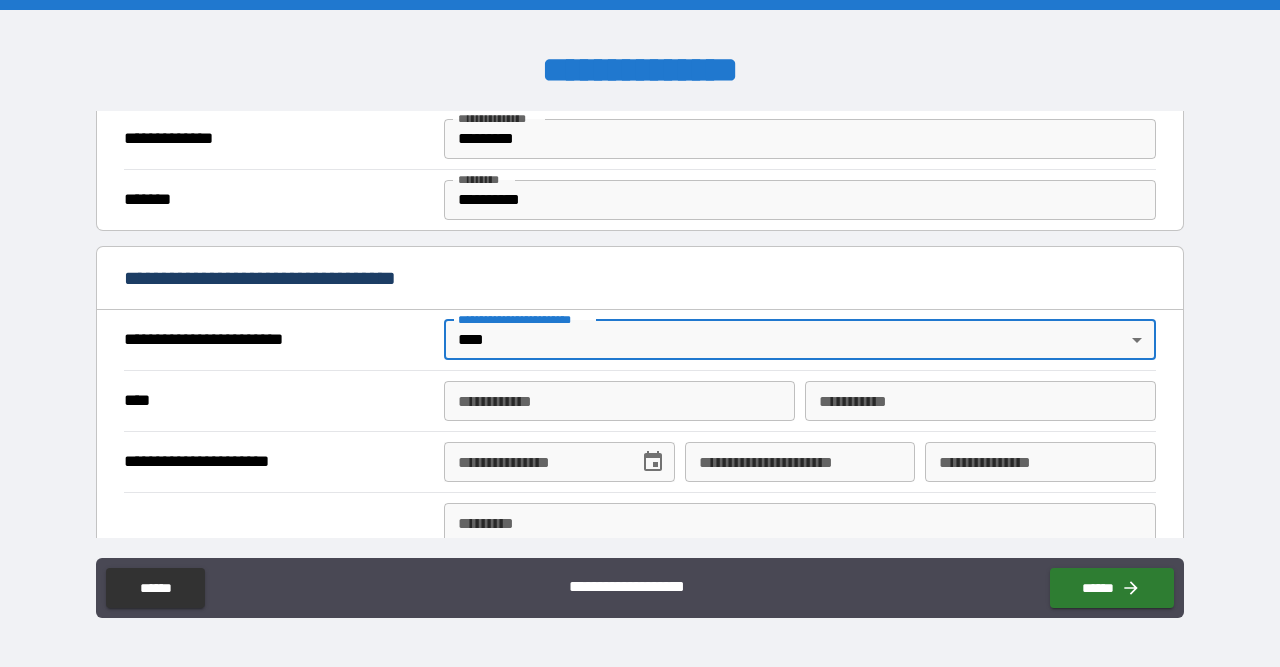 scroll, scrollTop: 696, scrollLeft: 0, axis: vertical 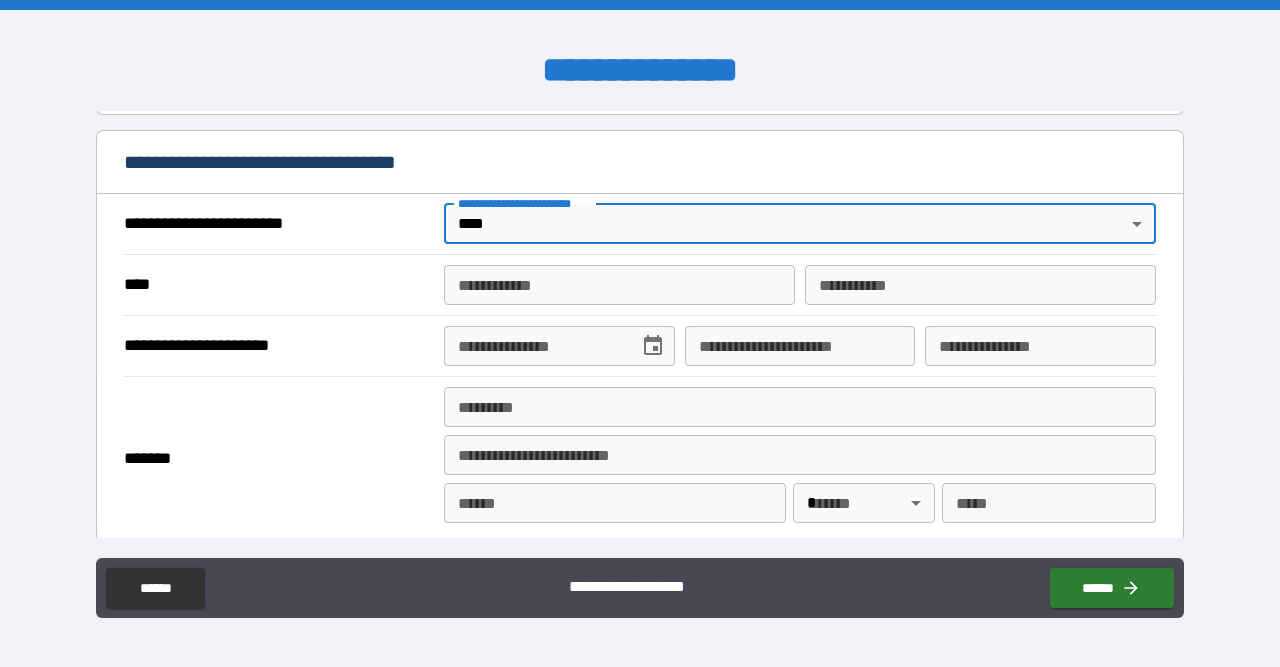 click on "**********" at bounding box center (619, 285) 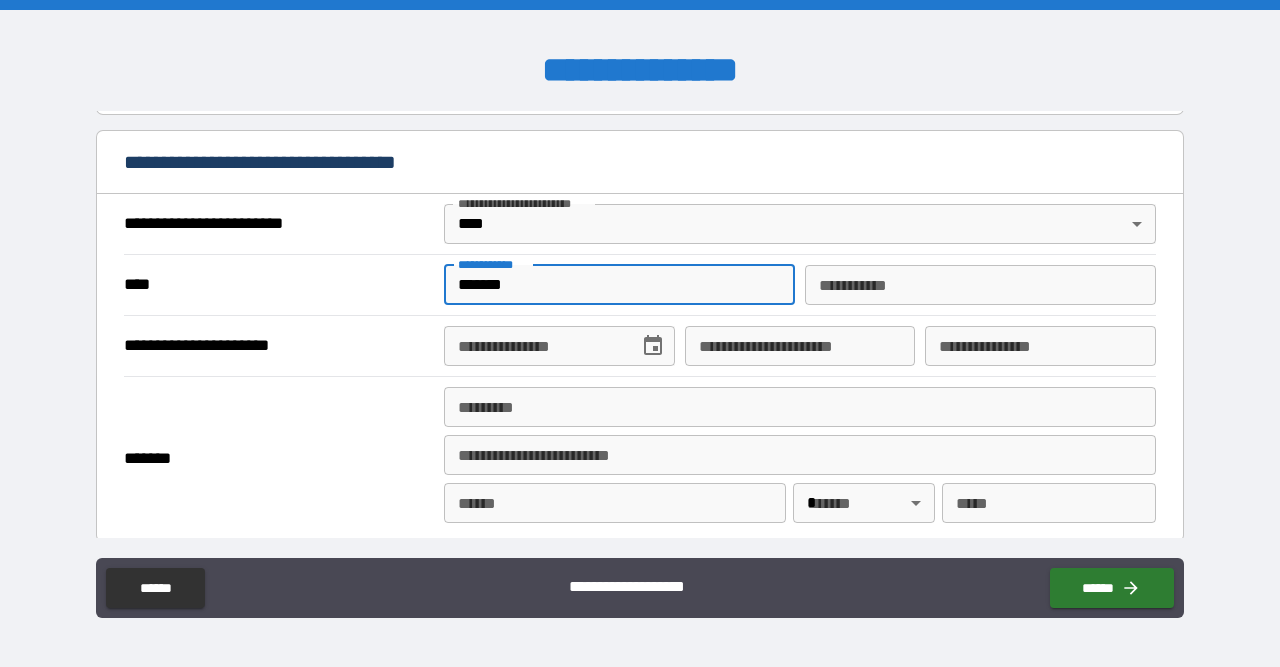 type on "*******" 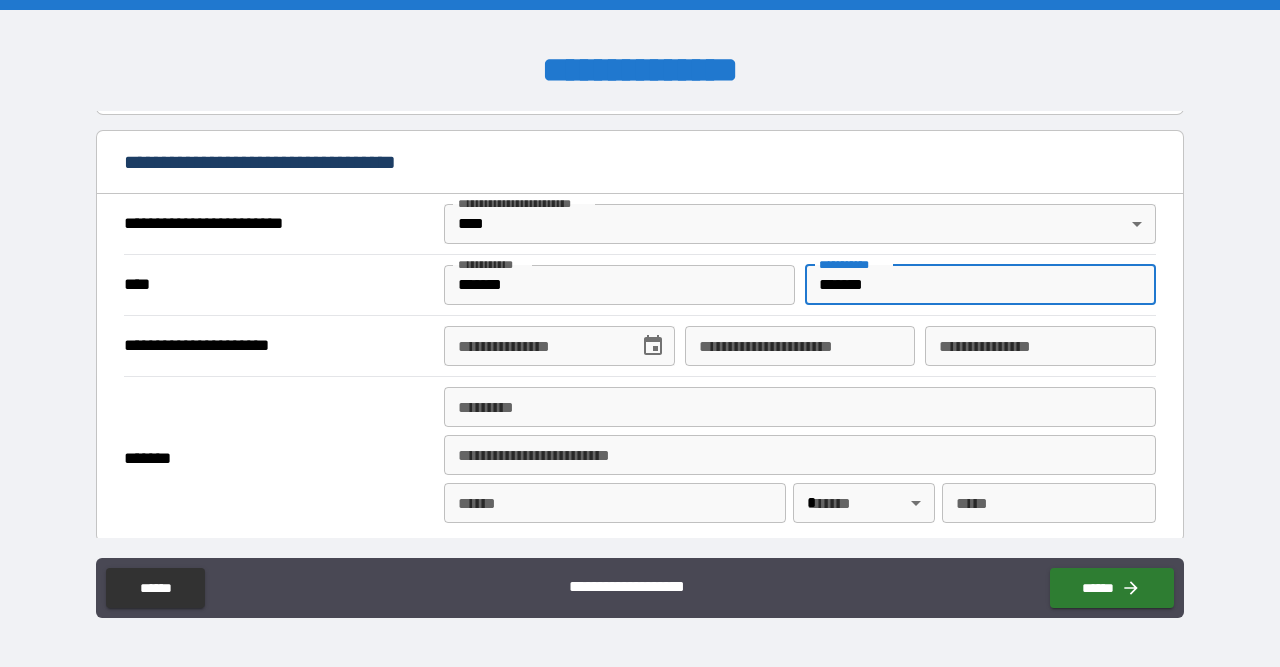 type on "*******" 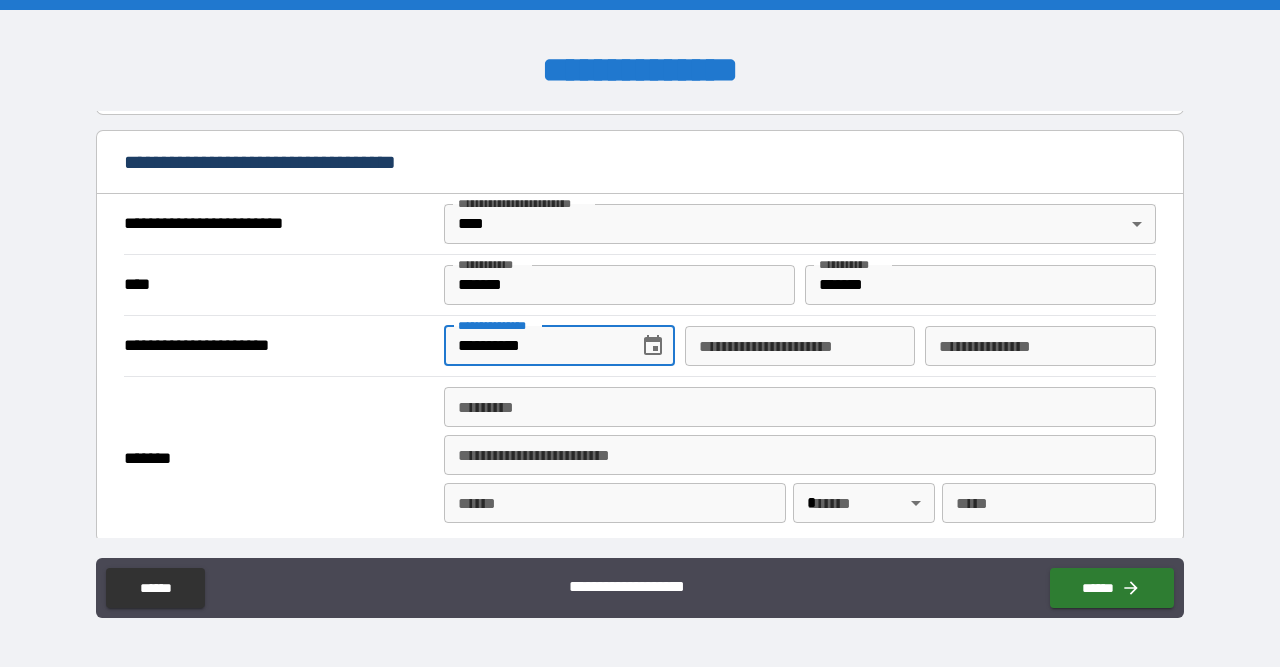 type on "**********" 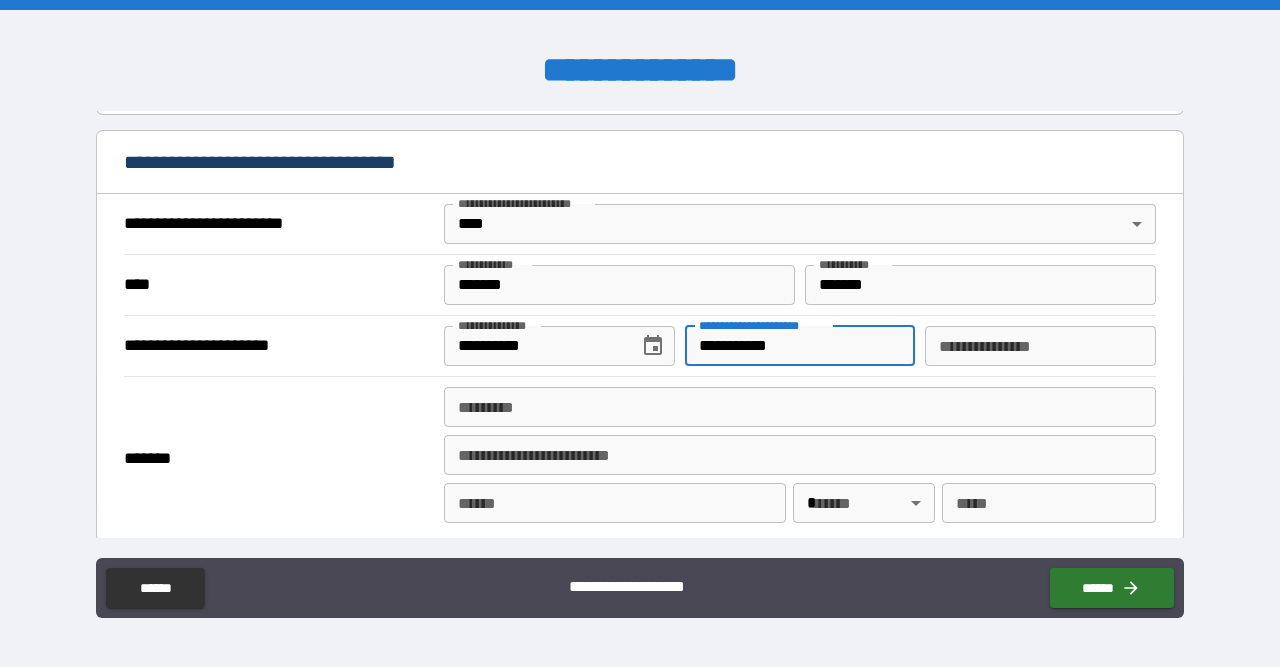 type on "**********" 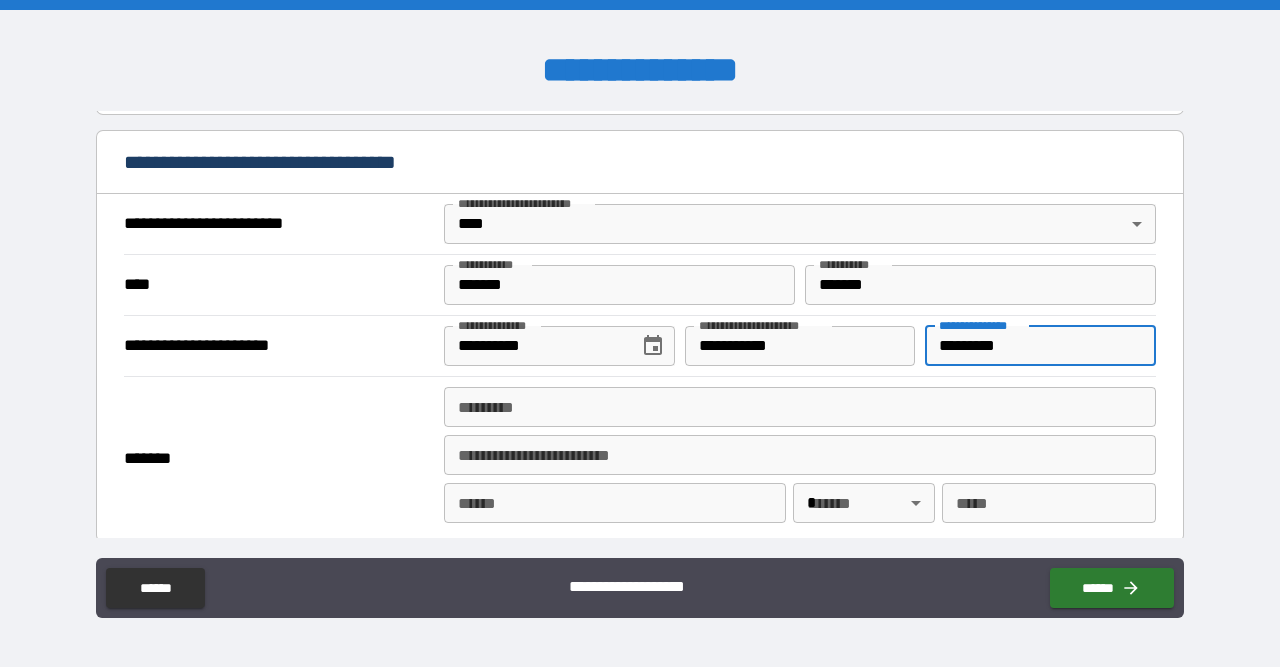 type on "*********" 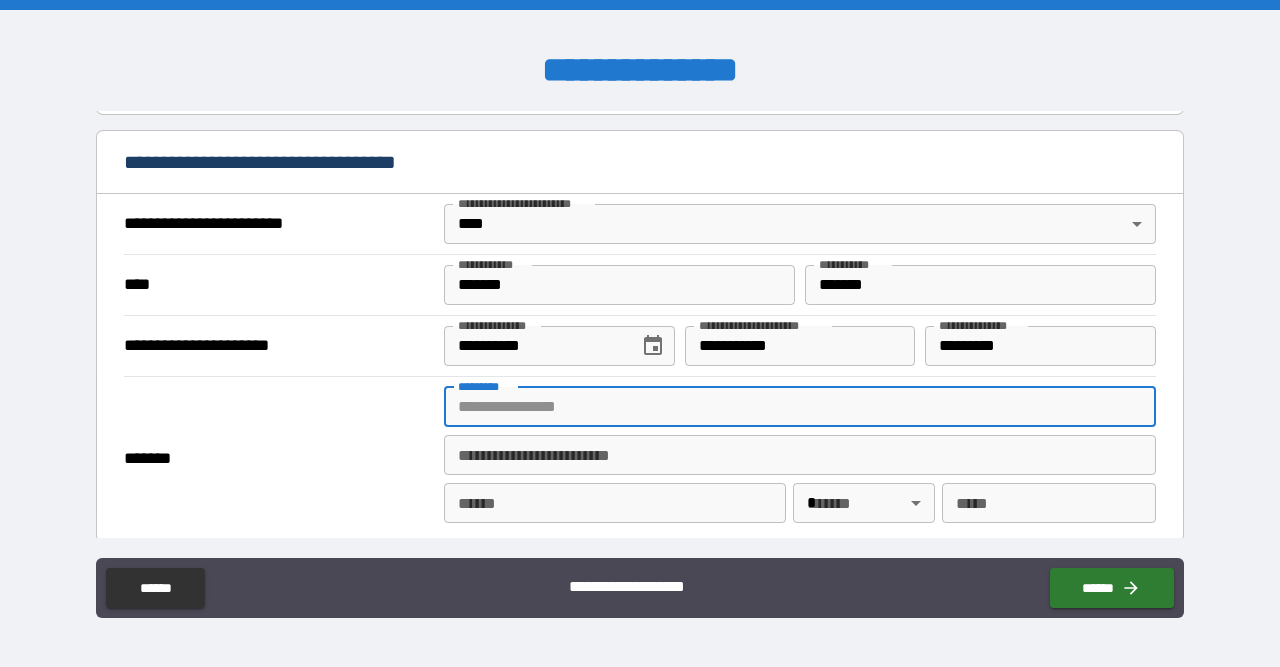 click on "*******   *" at bounding box center (800, 407) 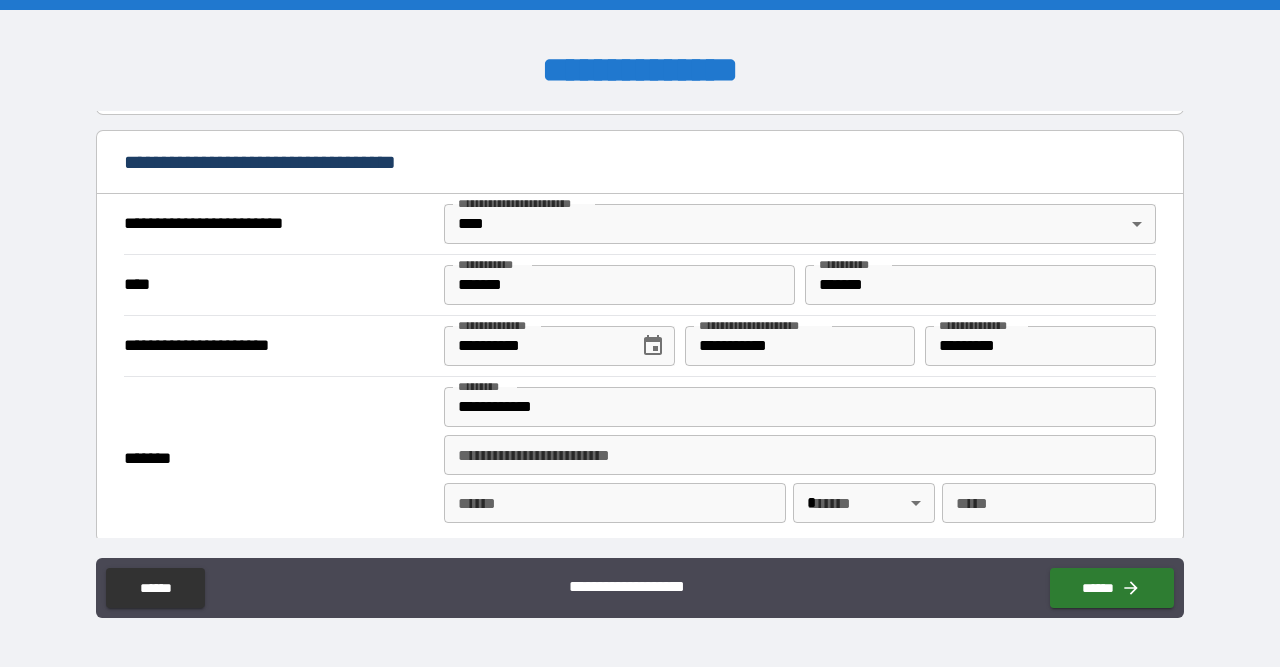 type on "**********" 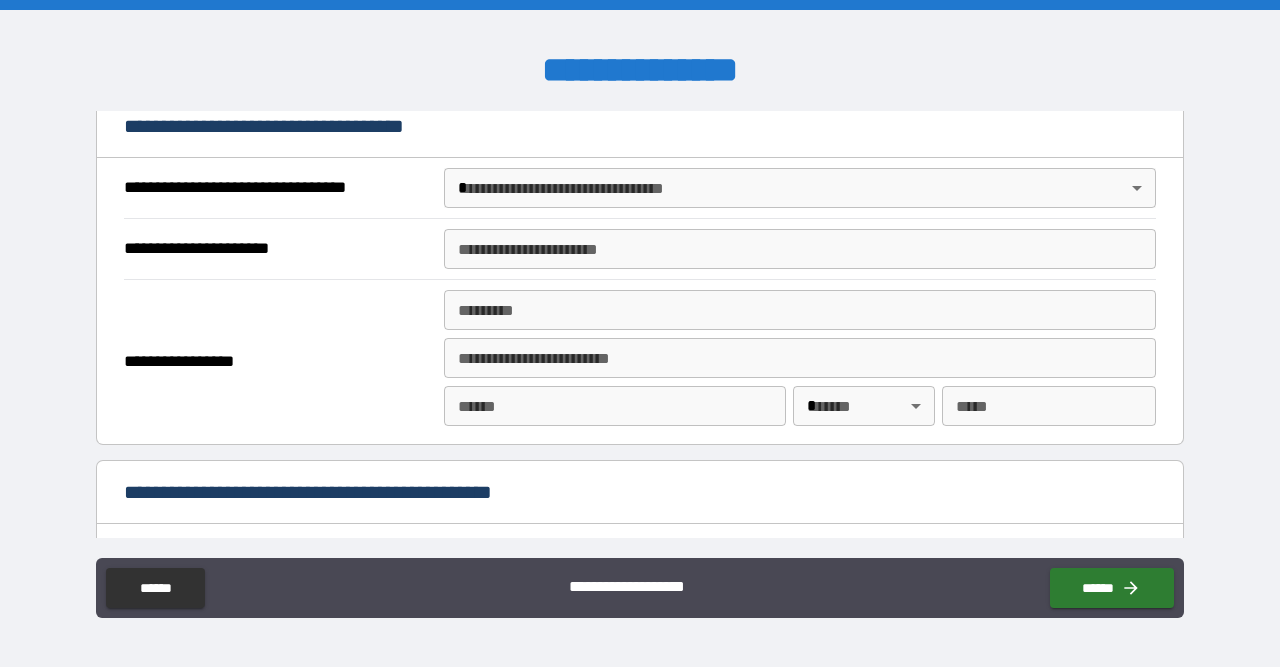 scroll, scrollTop: 1160, scrollLeft: 0, axis: vertical 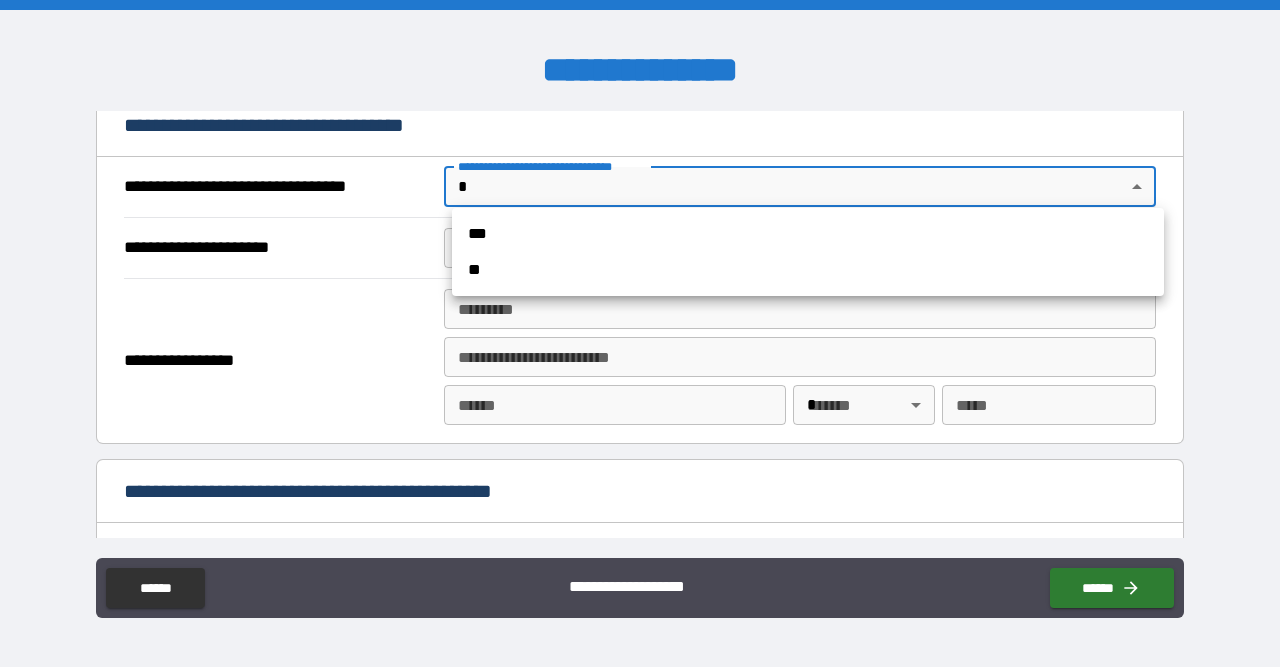 click on "**********" at bounding box center [640, 333] 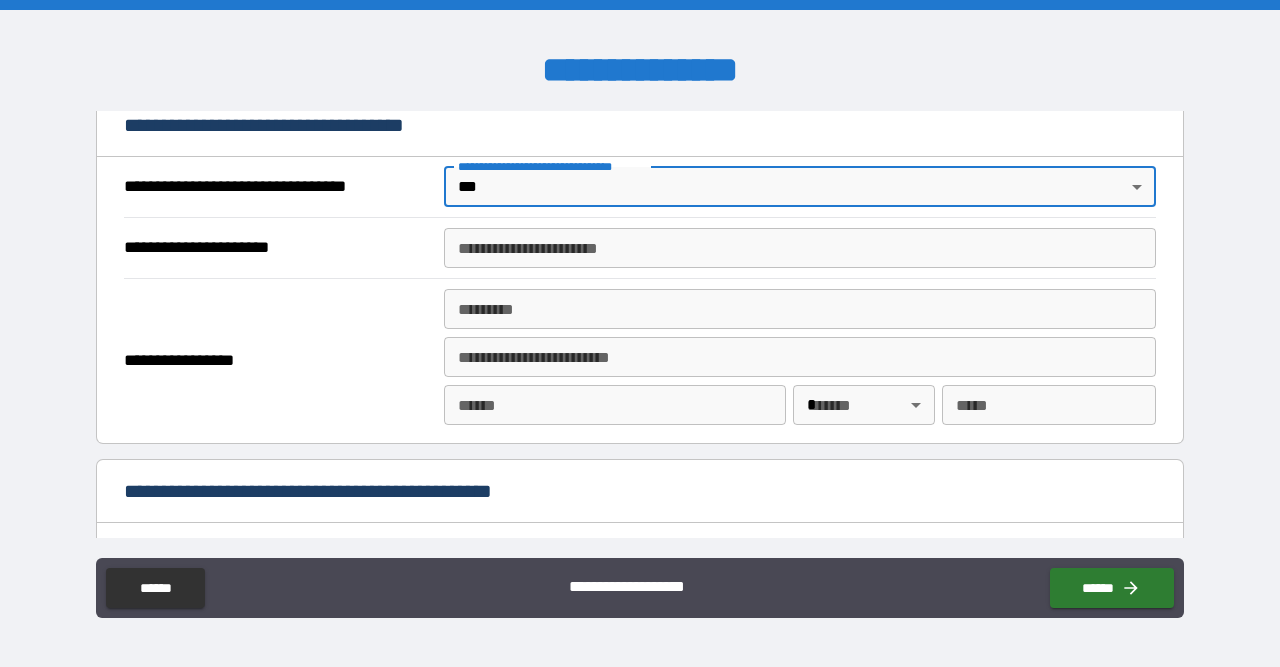 type on "*" 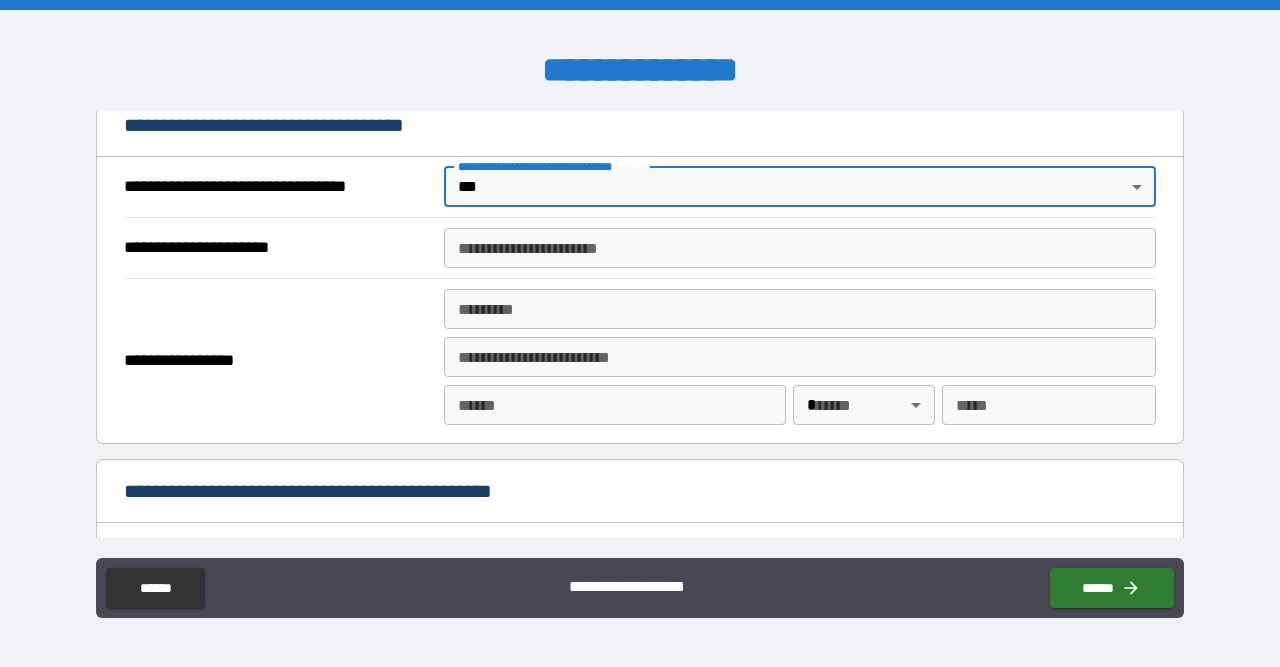 click on "**********" at bounding box center [800, 248] 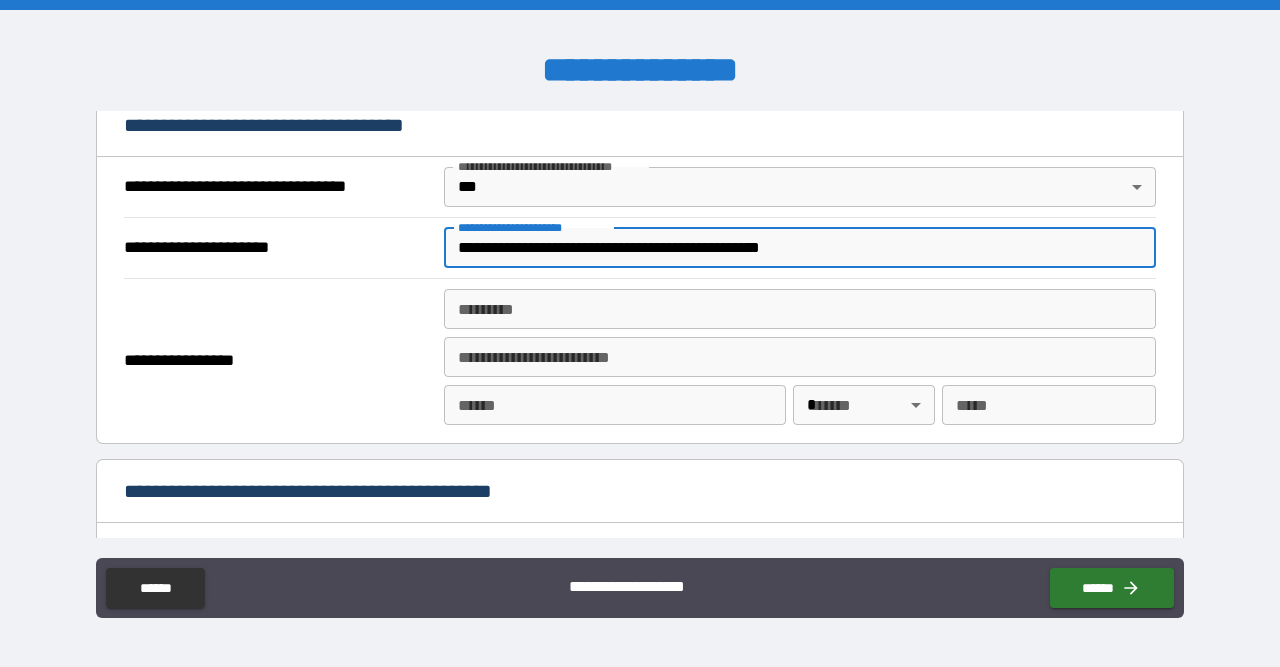 type on "**********" 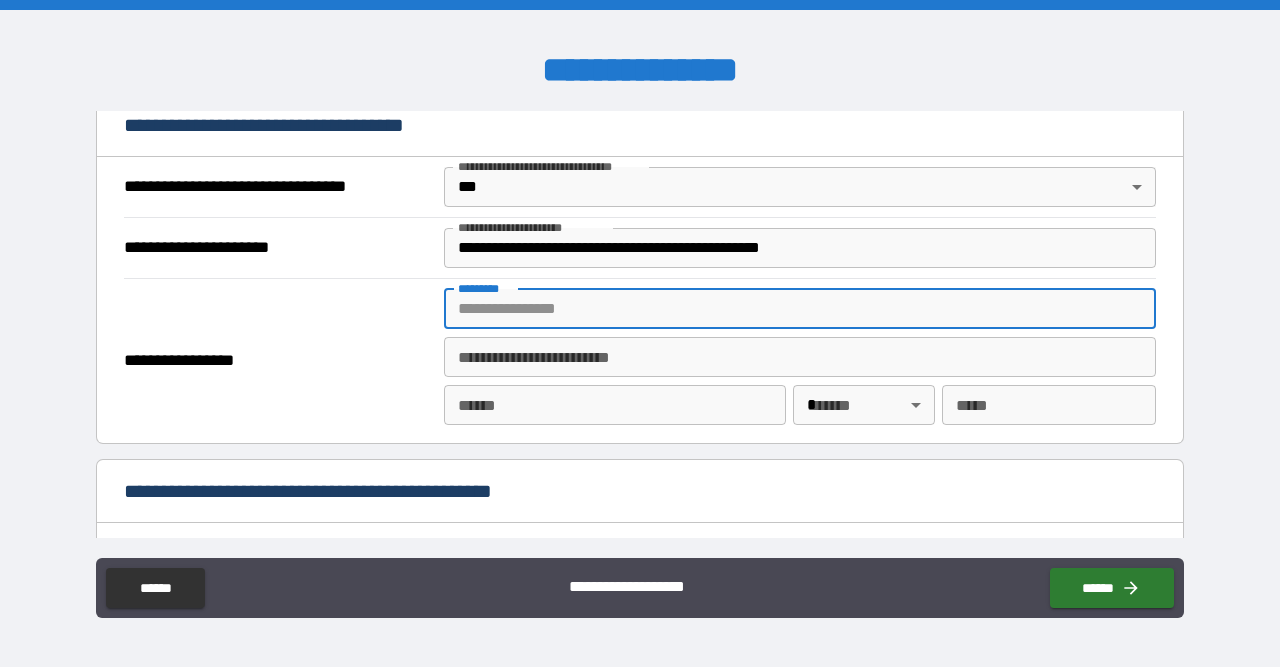 click on "*******   *" at bounding box center (800, 309) 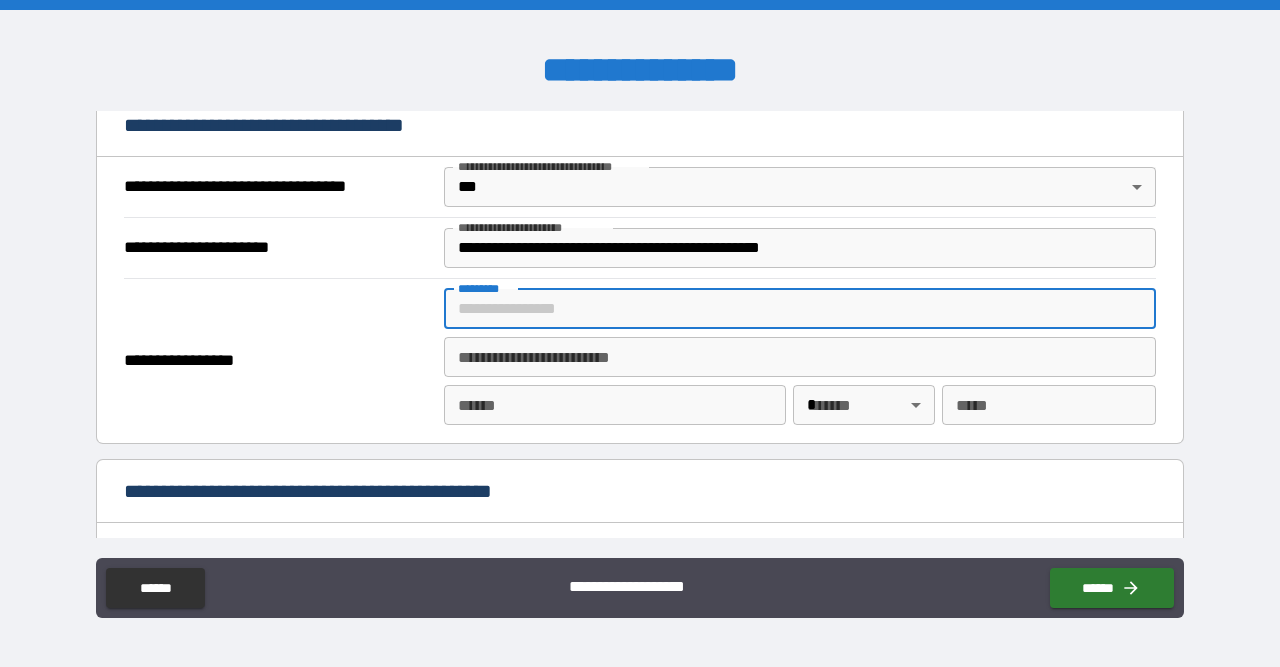 paste on "**********" 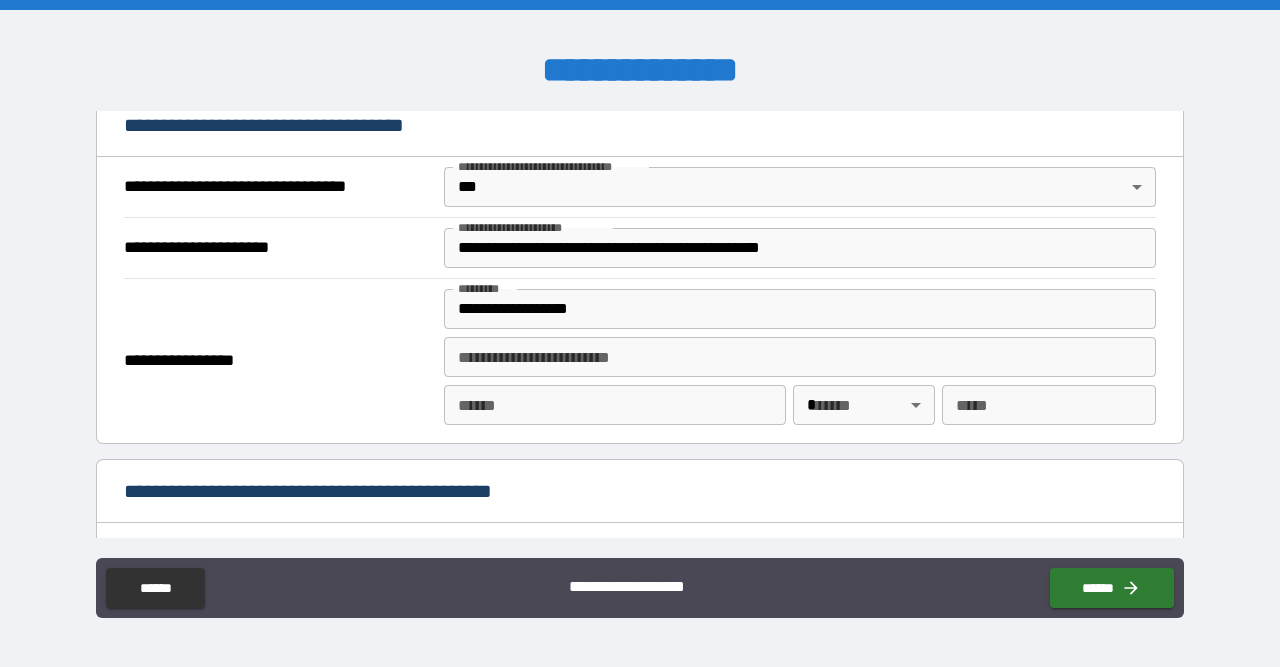 type on "**********" 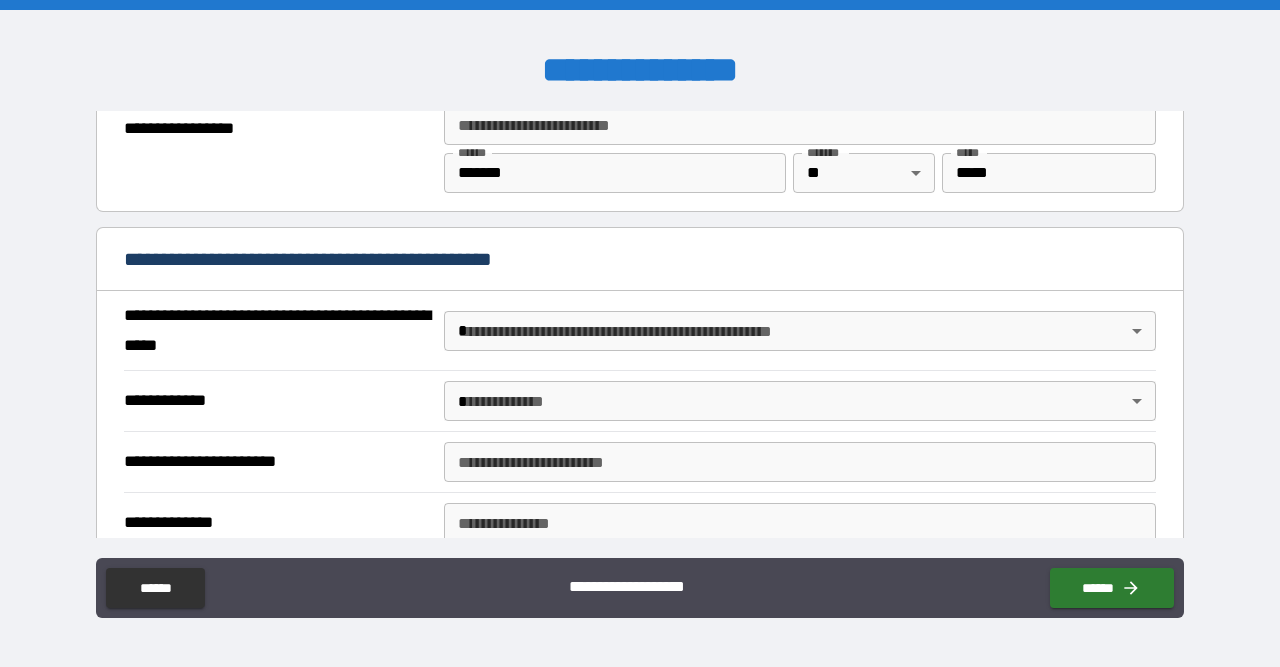 scroll, scrollTop: 1508, scrollLeft: 0, axis: vertical 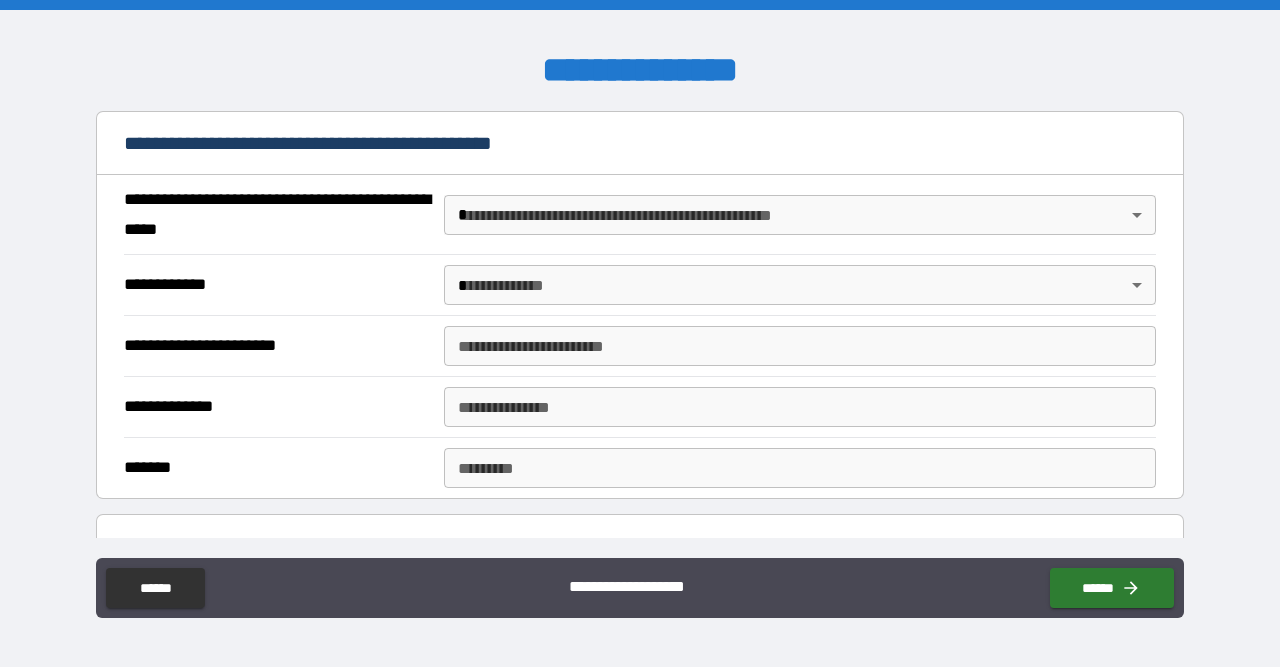 click on "**********" at bounding box center [640, 333] 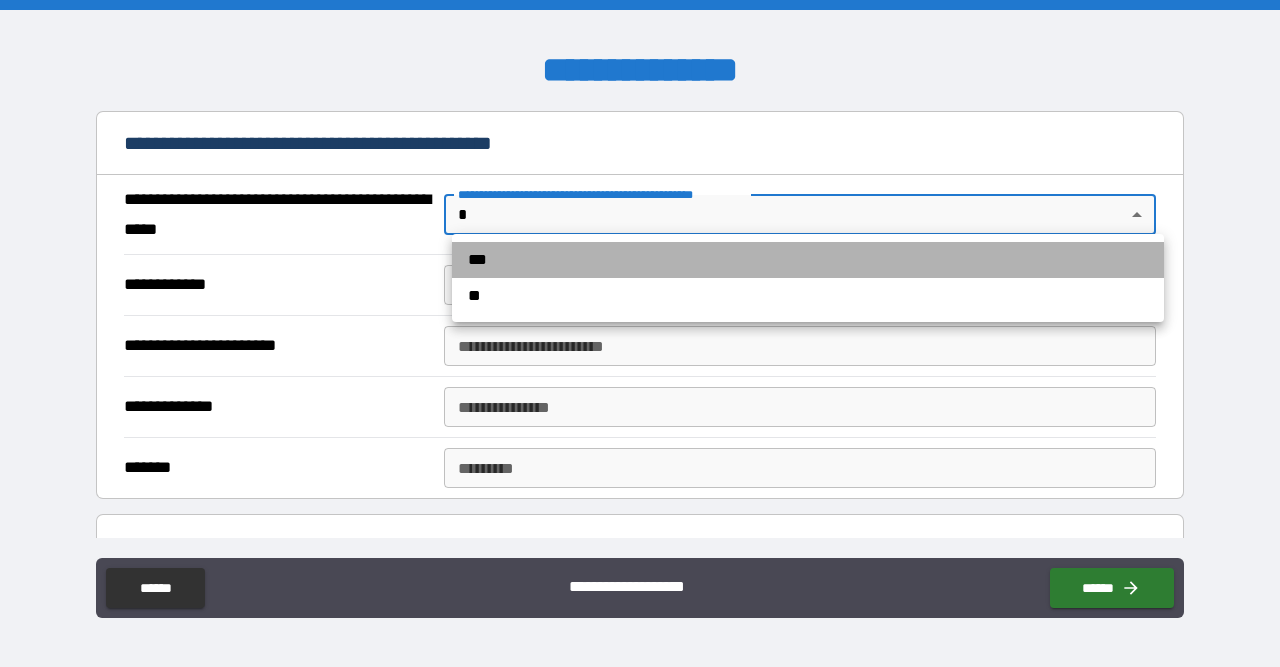 click on "***" at bounding box center (808, 260) 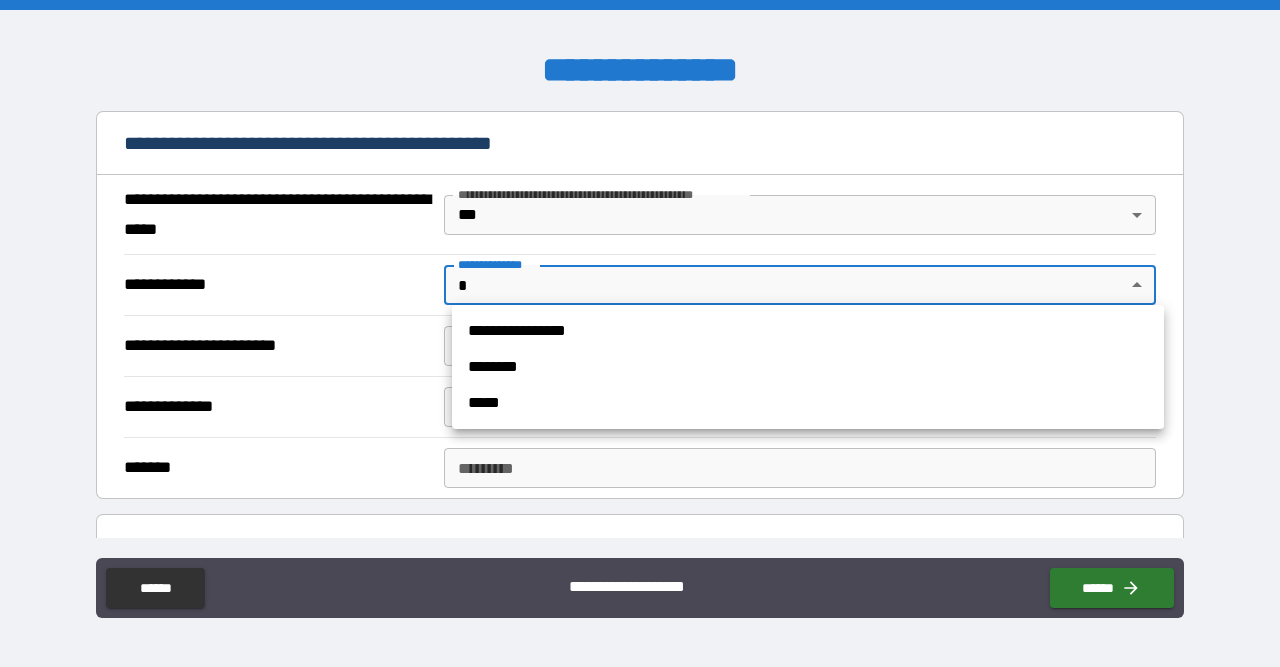 click on "**********" at bounding box center [640, 333] 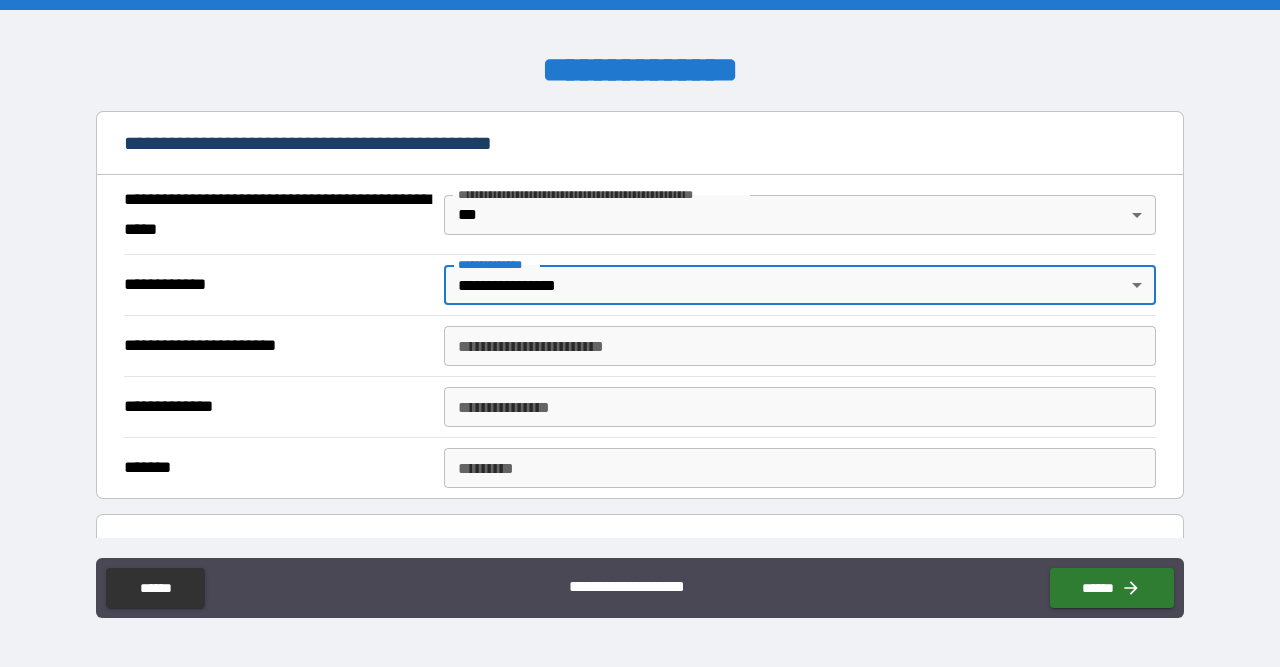 type on "*" 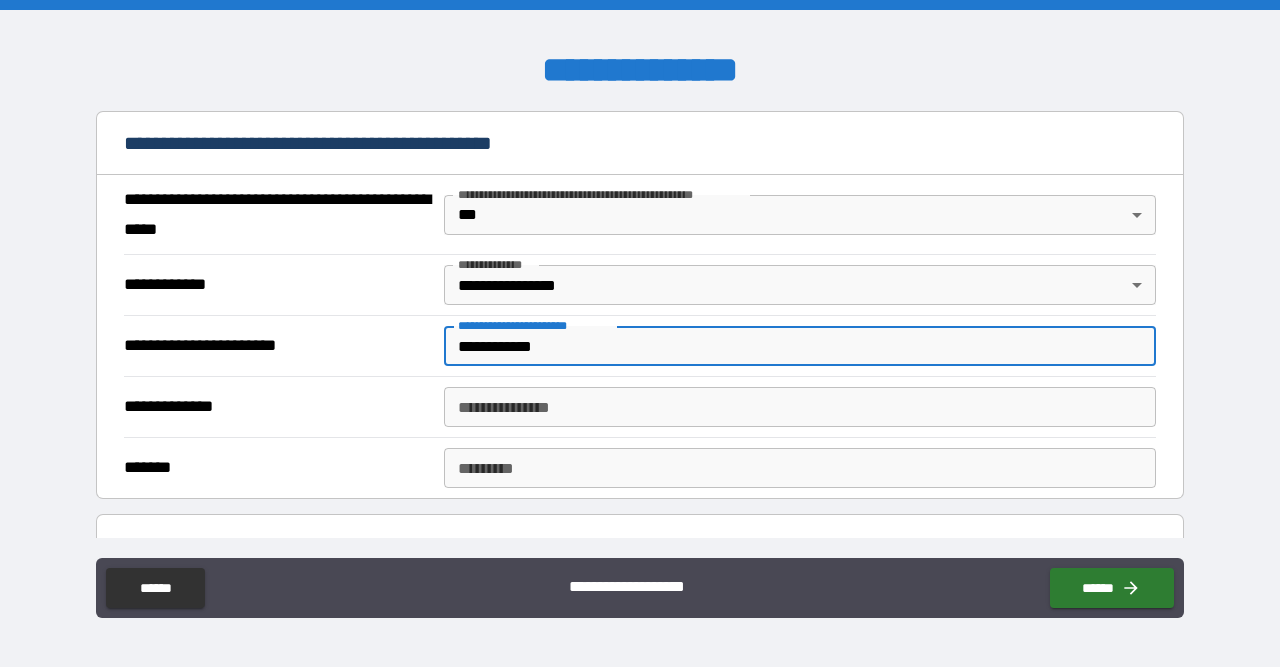 type on "**********" 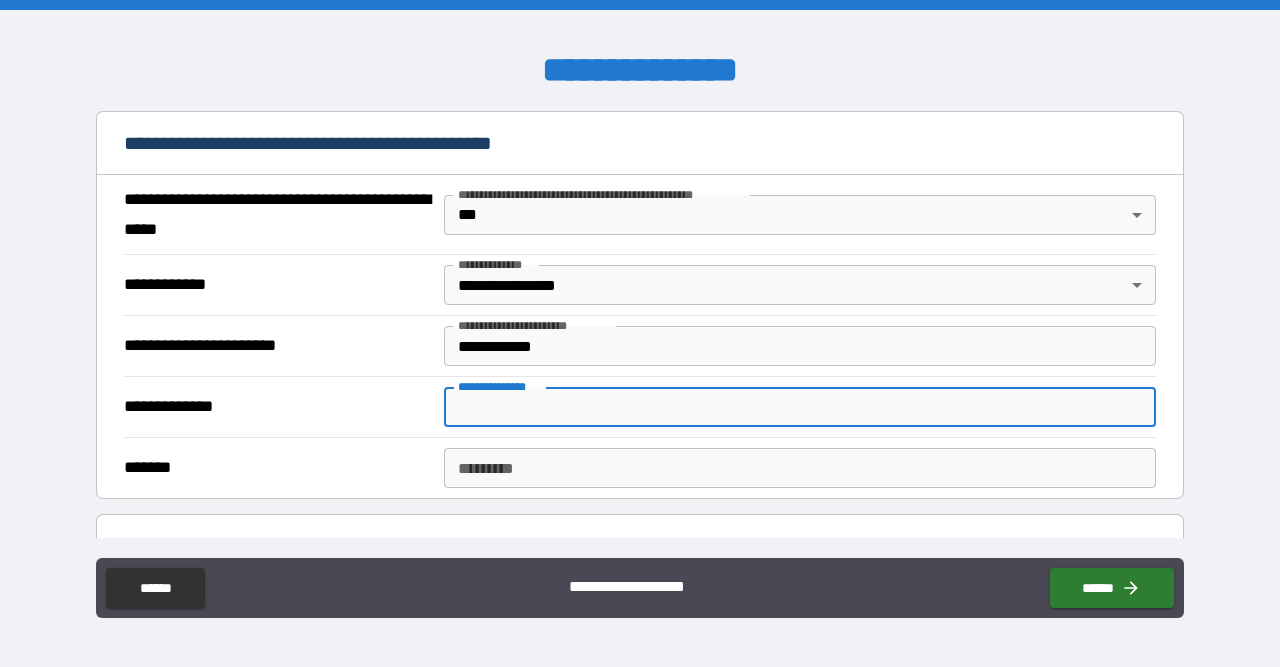 click on "**********" at bounding box center [800, 407] 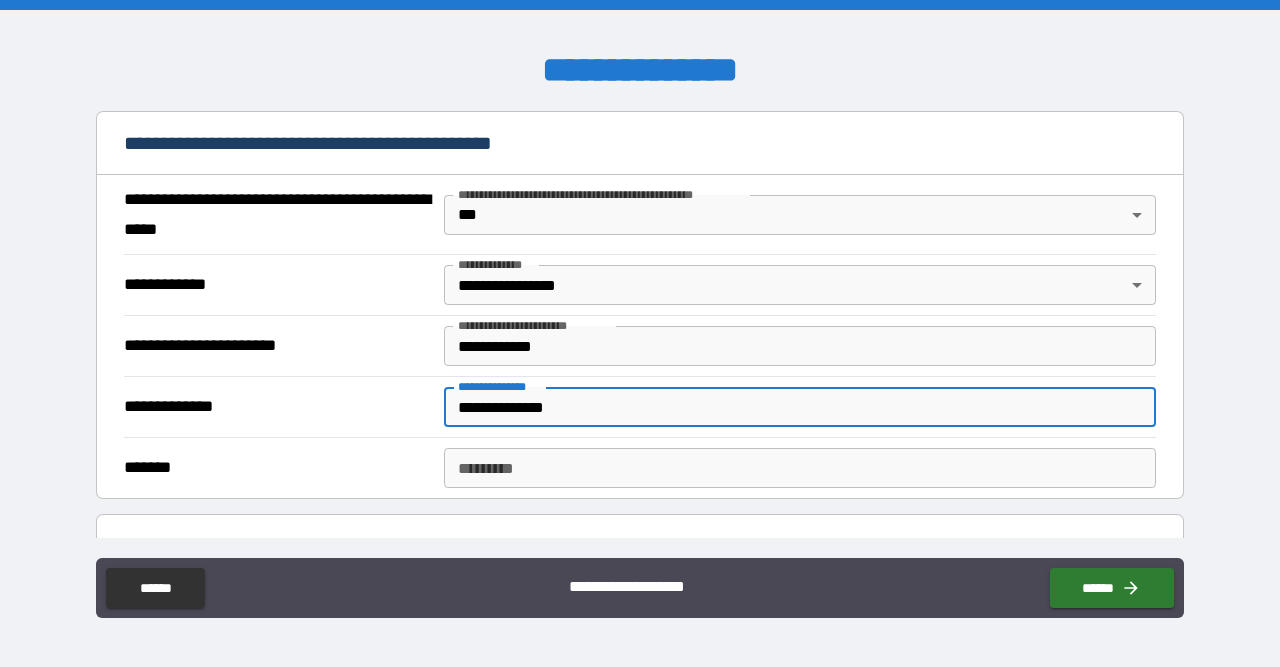 type on "**********" 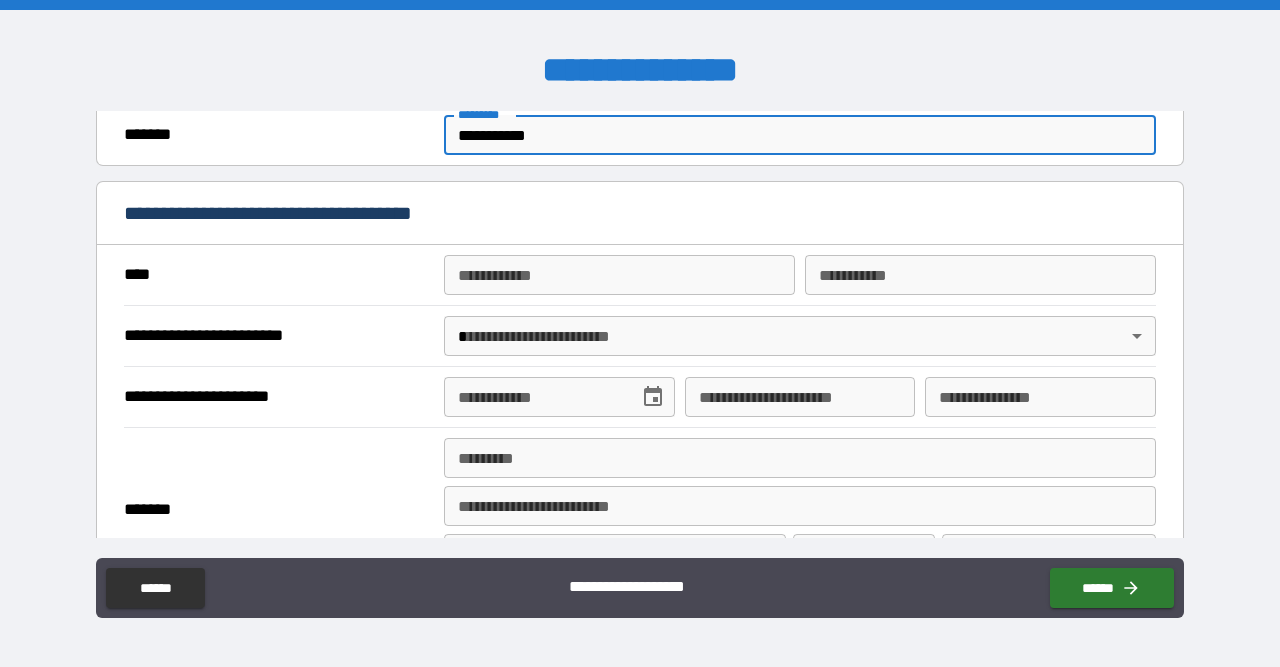 scroll, scrollTop: 1856, scrollLeft: 0, axis: vertical 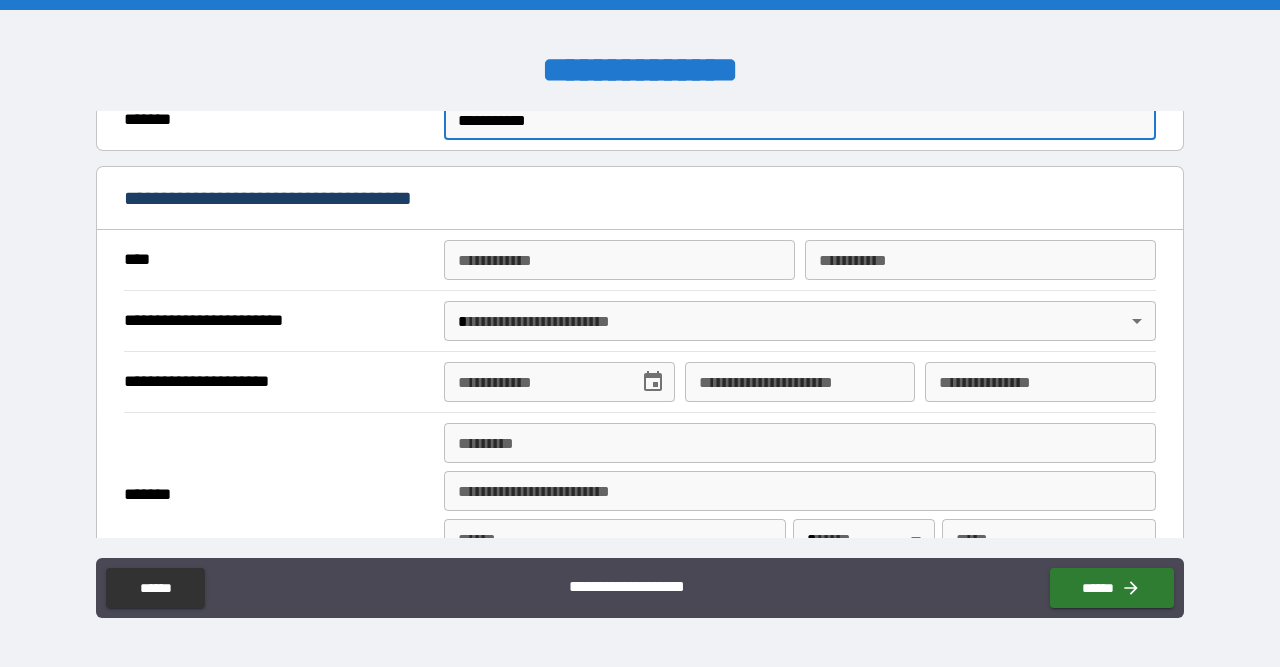 type on "**********" 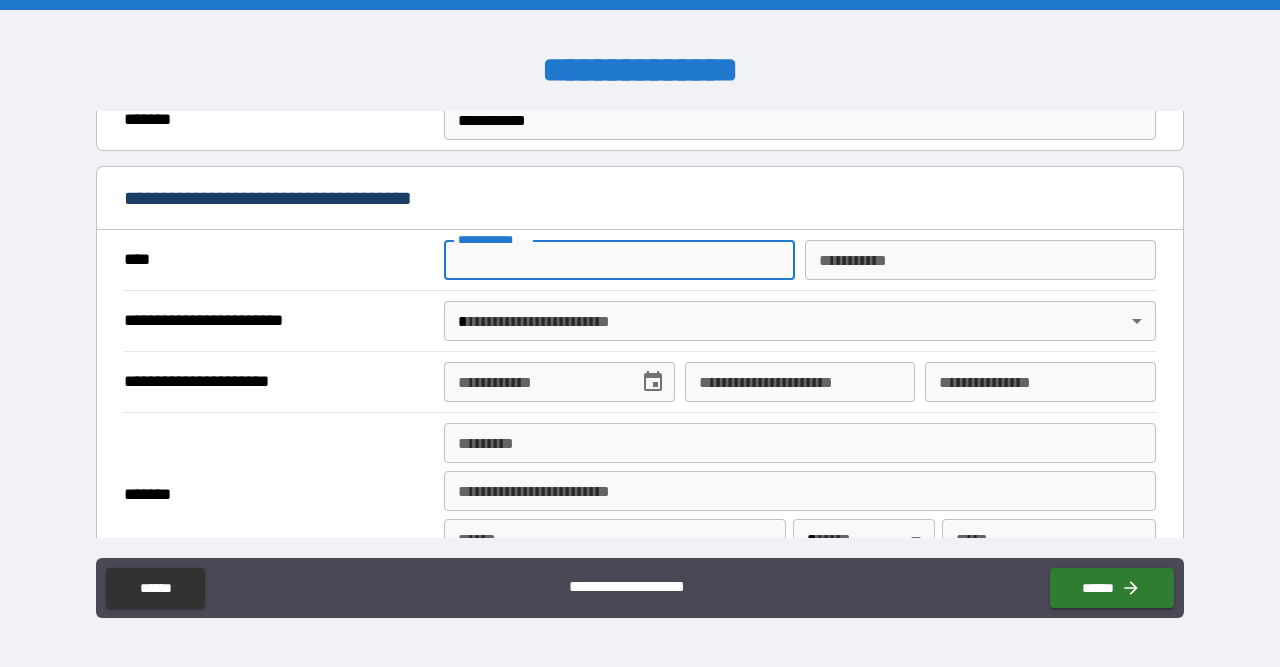click on "**********" at bounding box center (619, 260) 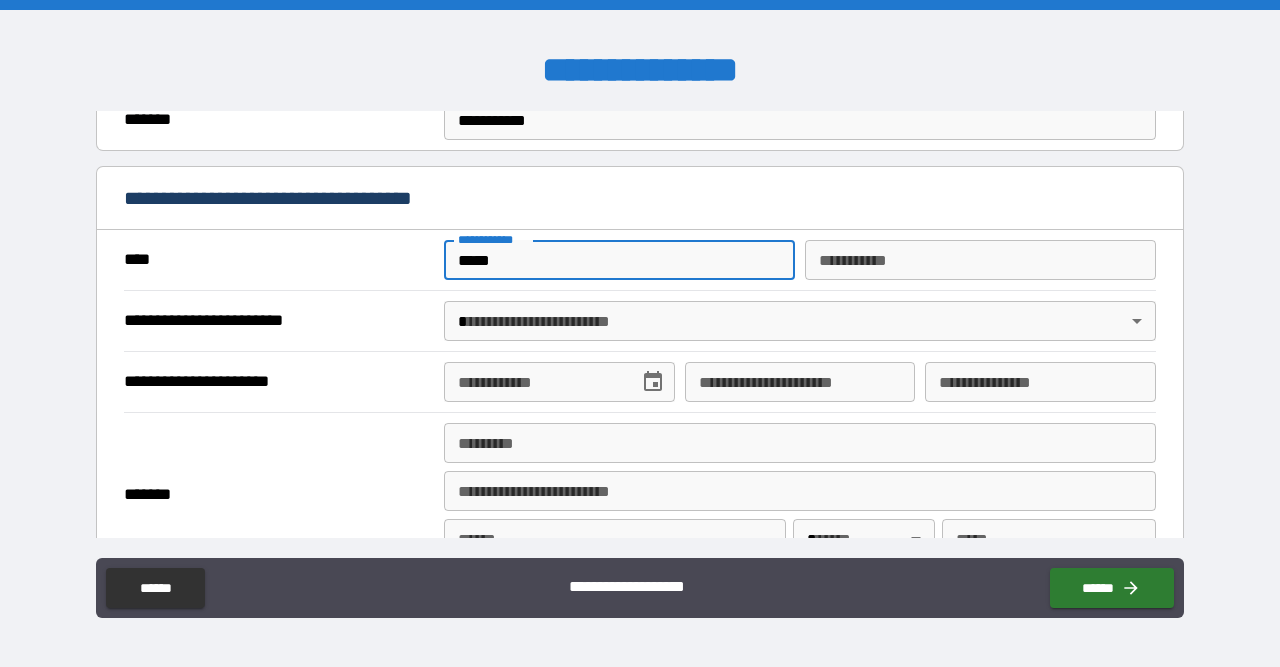 type on "*****" 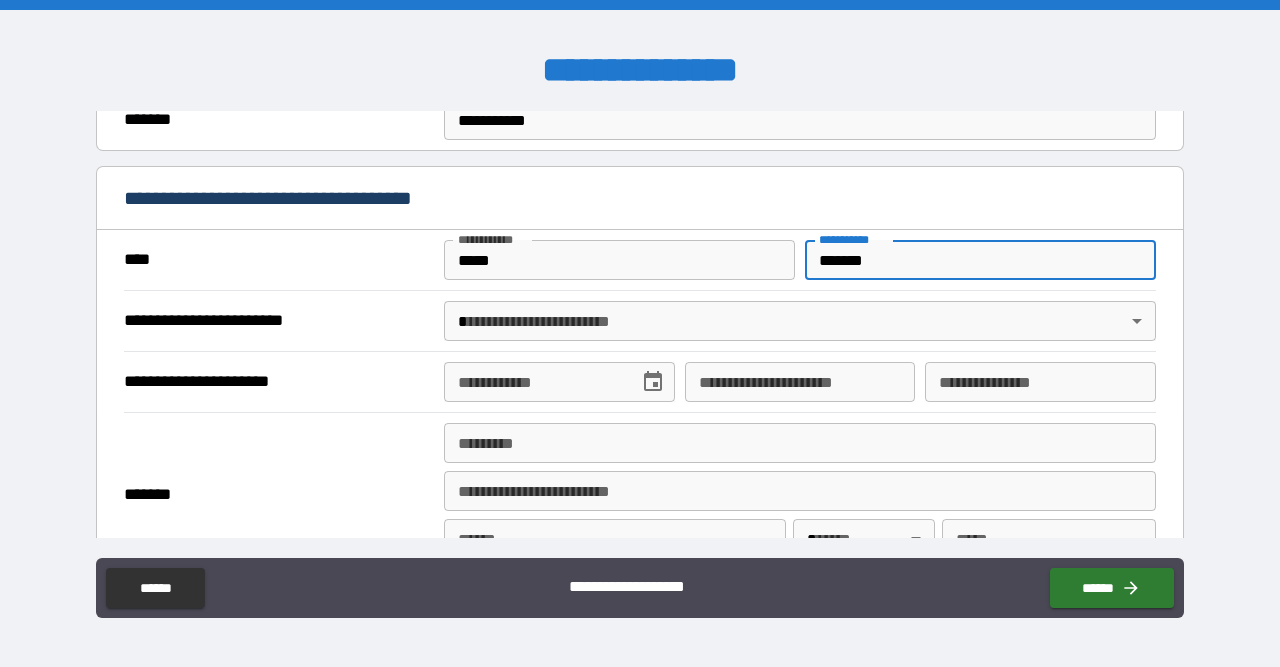 type on "*******" 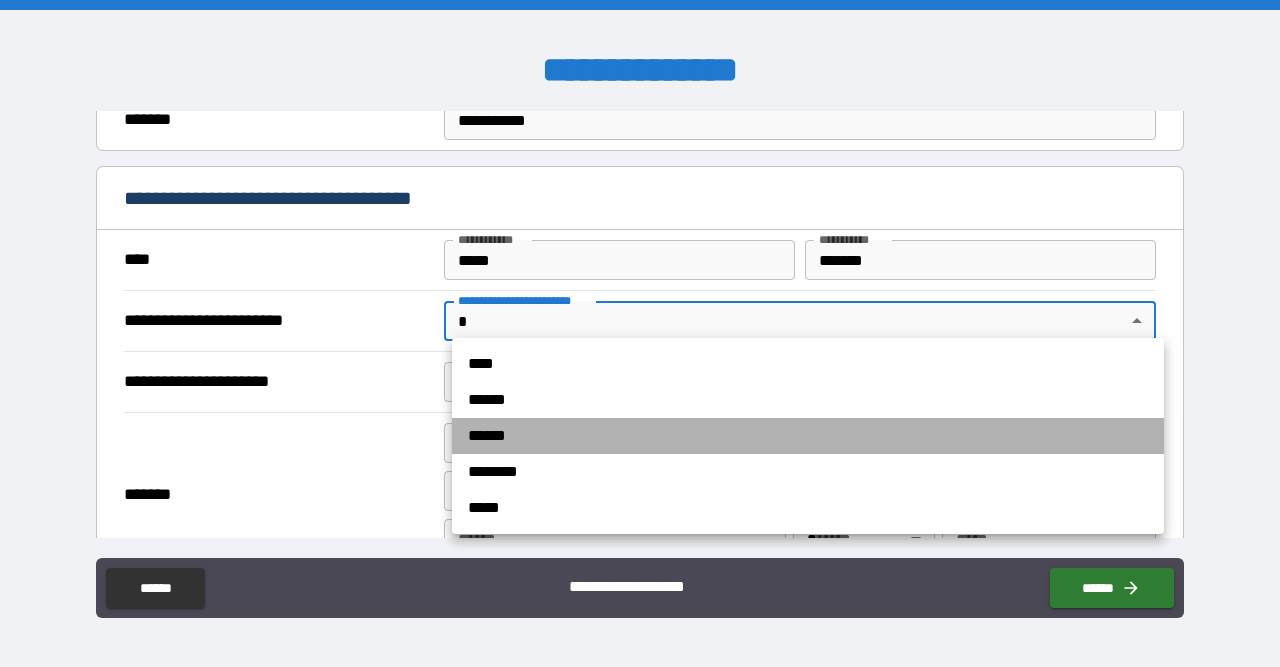 click on "******" at bounding box center (808, 436) 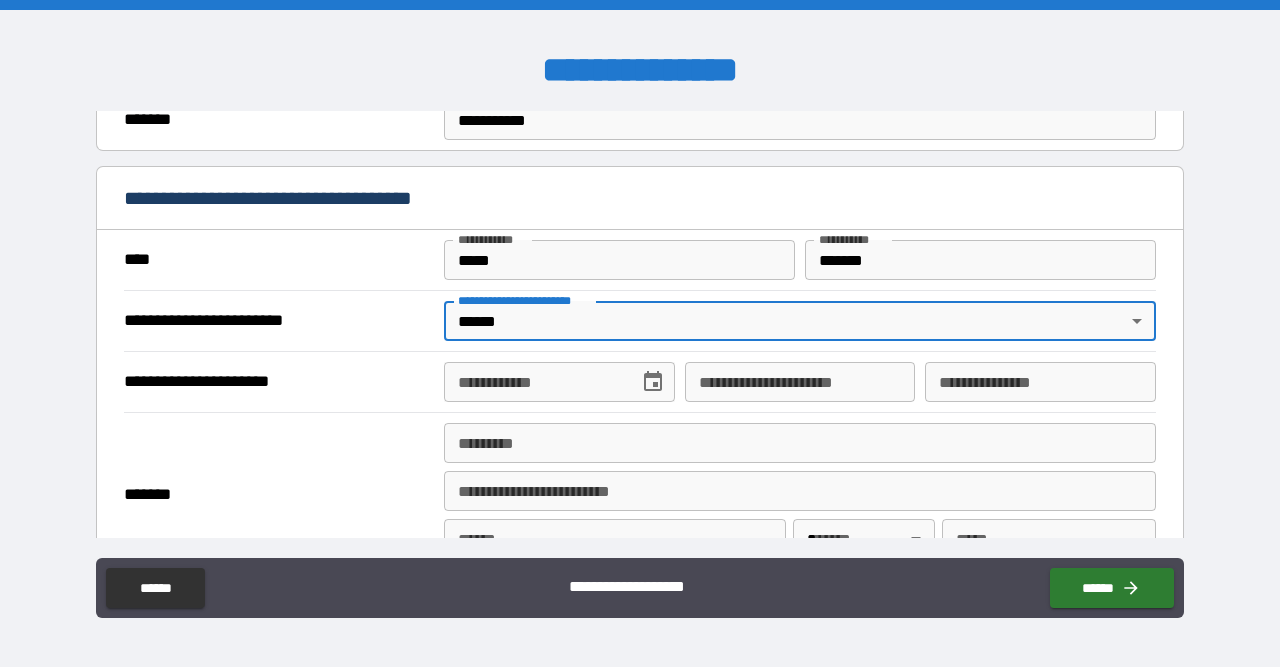 click on "**********" at bounding box center (534, 382) 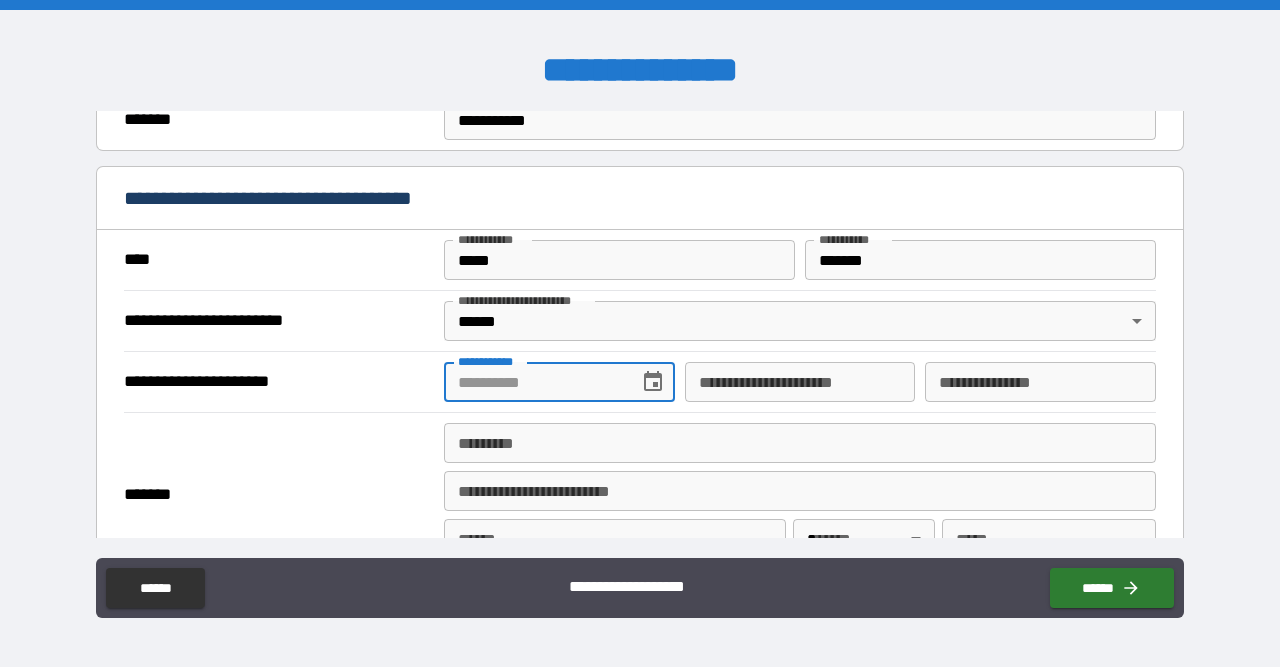 type on "*" 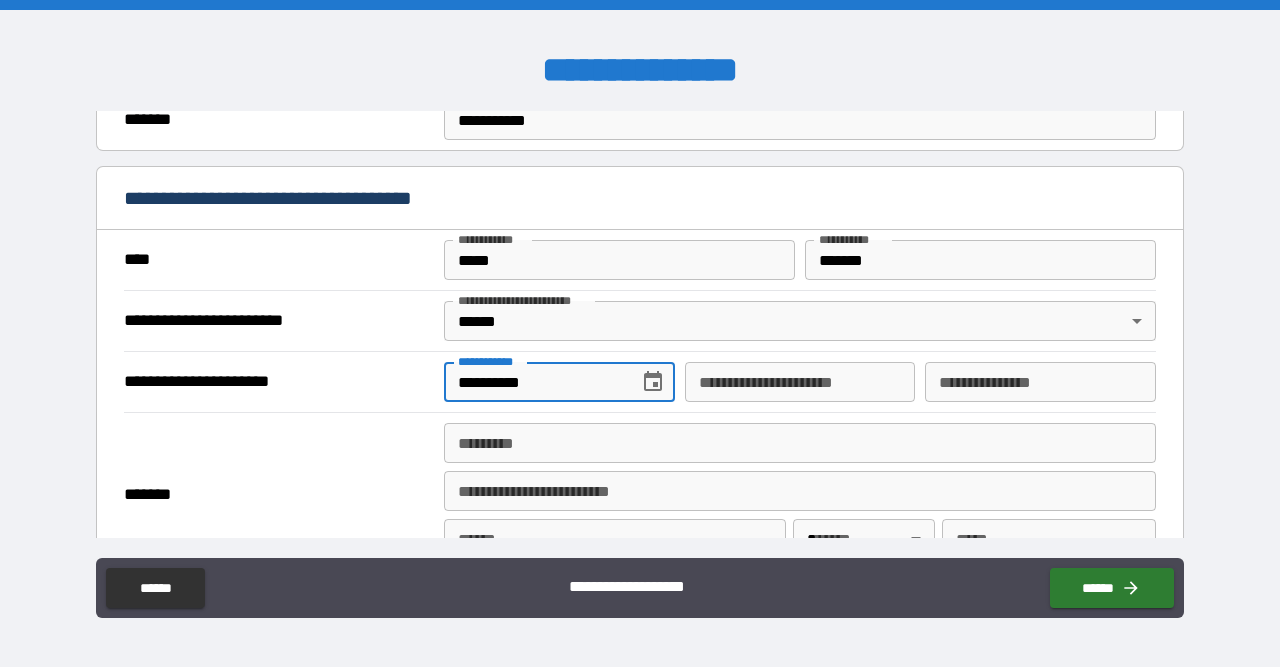 type on "**********" 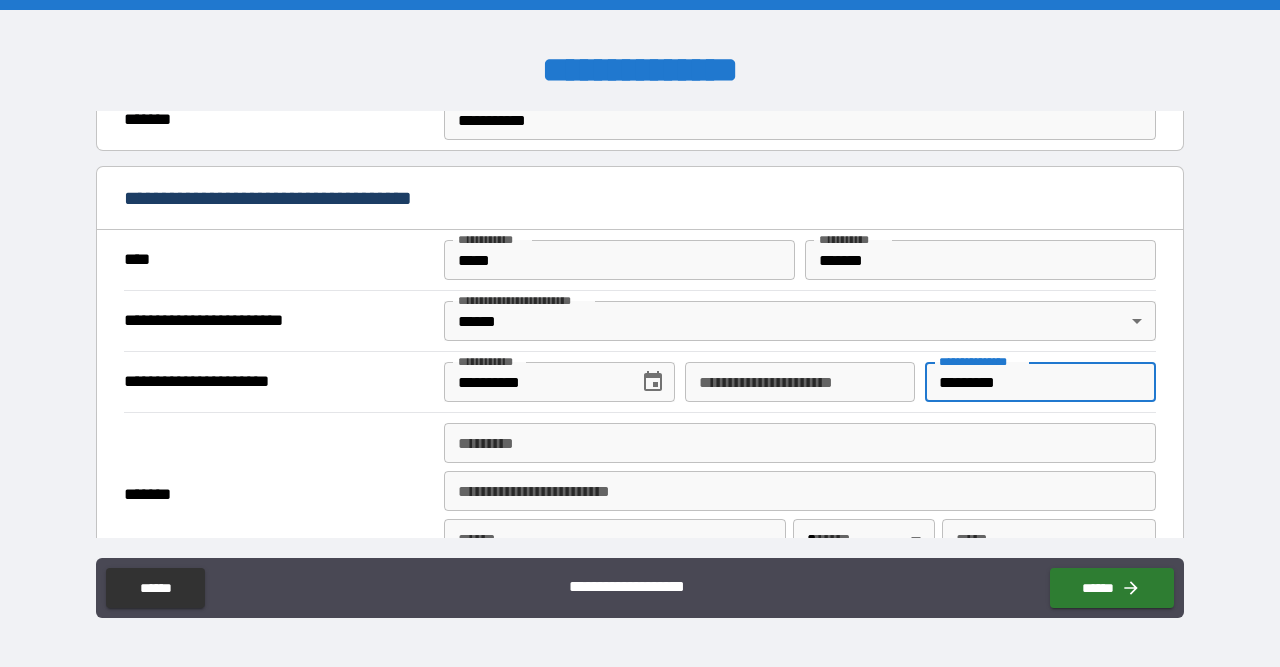 type on "*********" 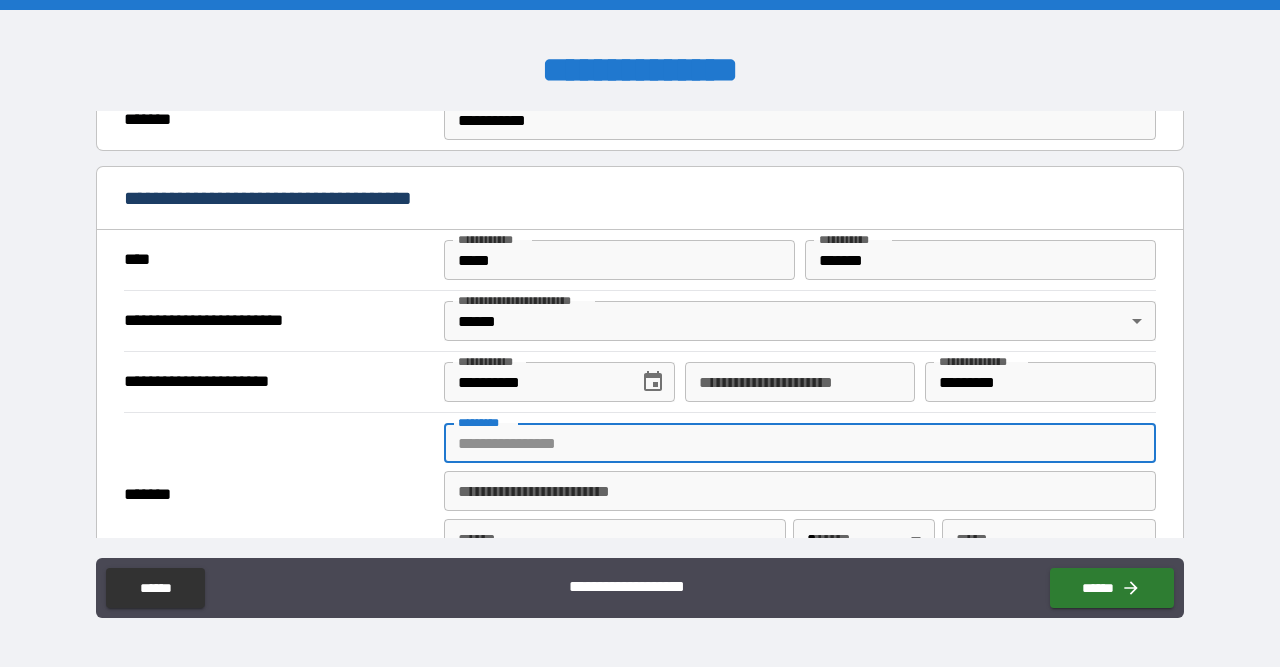 click on "*******   *" at bounding box center [800, 443] 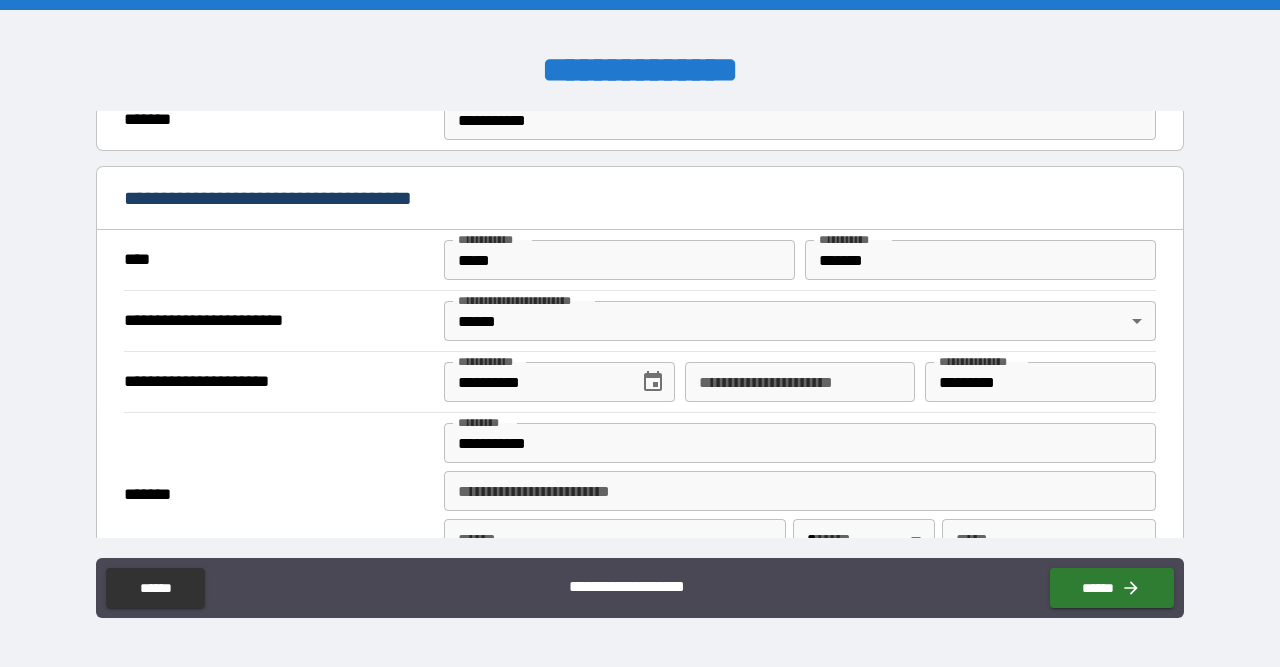 type on "**********" 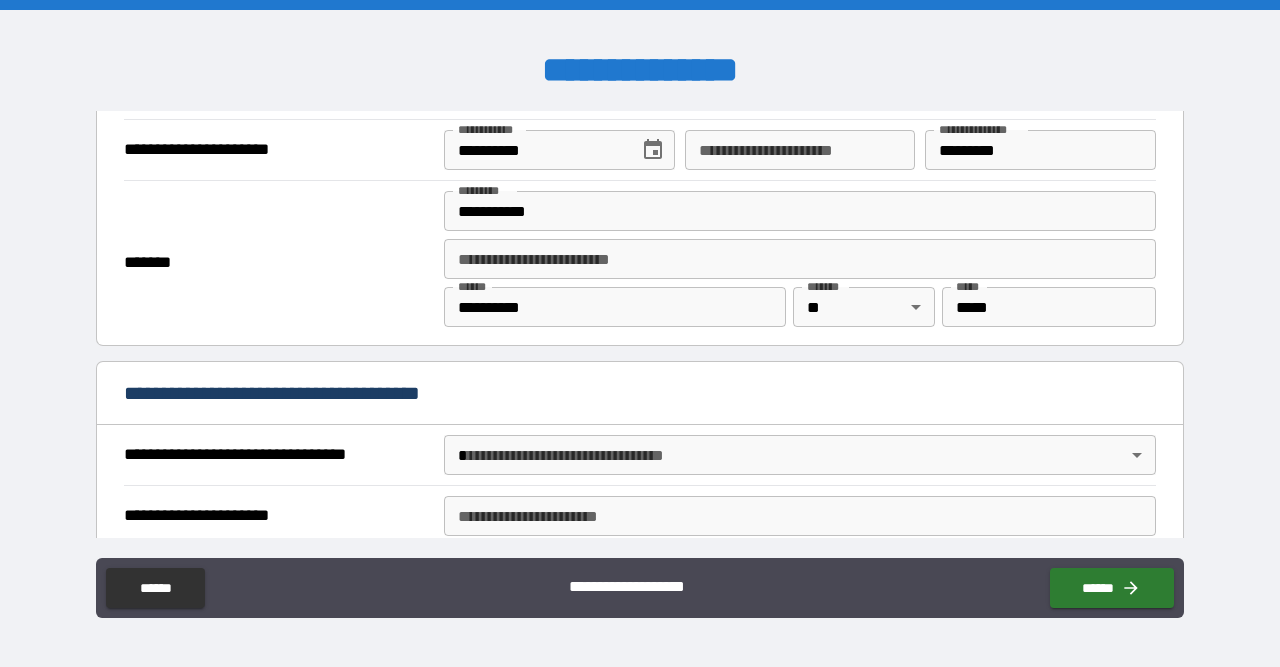 scroll, scrollTop: 2320, scrollLeft: 0, axis: vertical 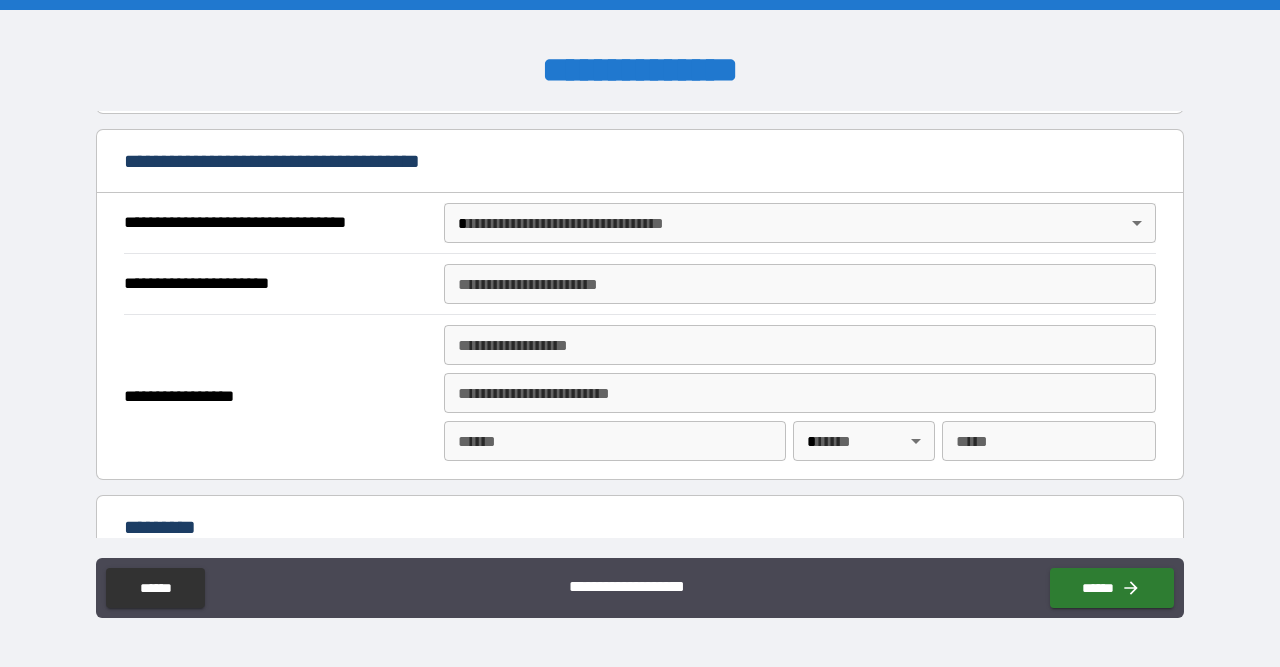 click on "**********" at bounding box center [640, 333] 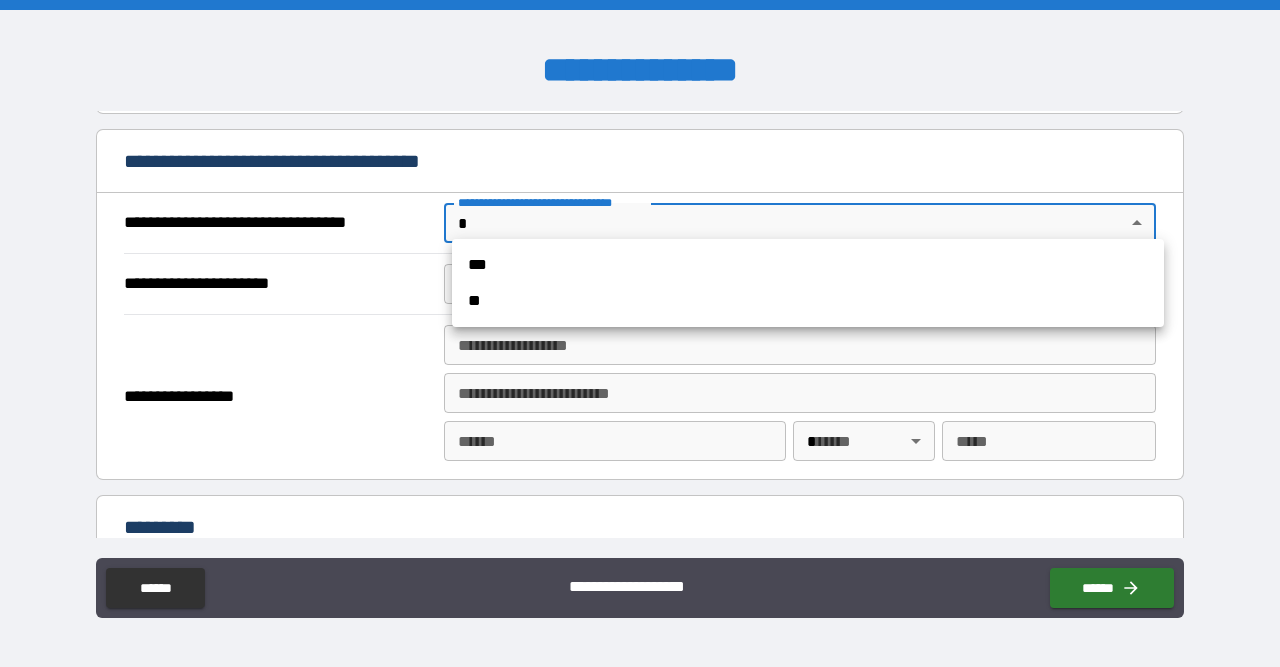 click on "***" at bounding box center [808, 265] 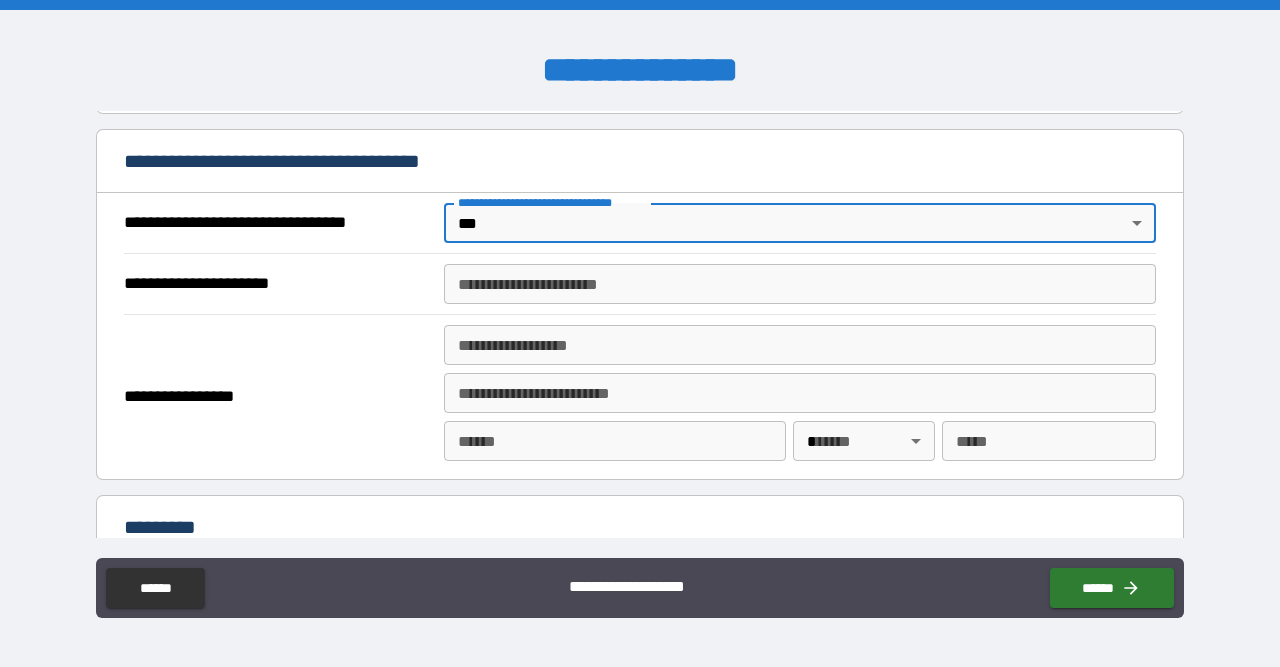 type on "*" 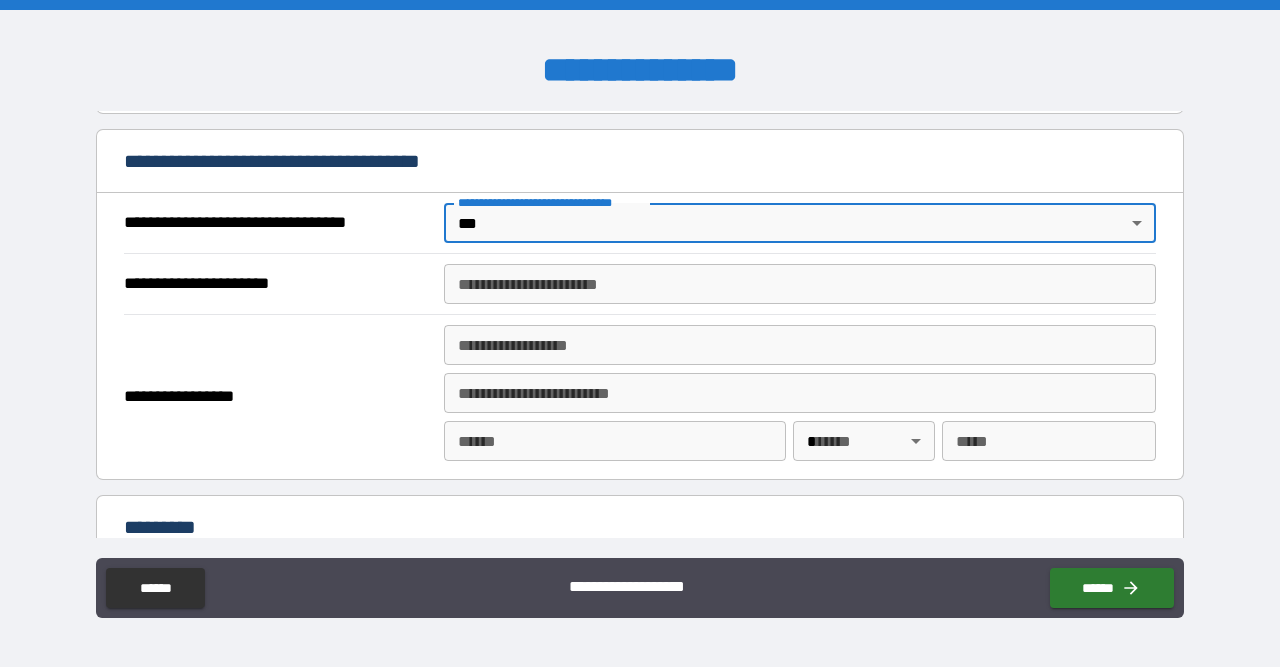 click on "**********" at bounding box center (800, 284) 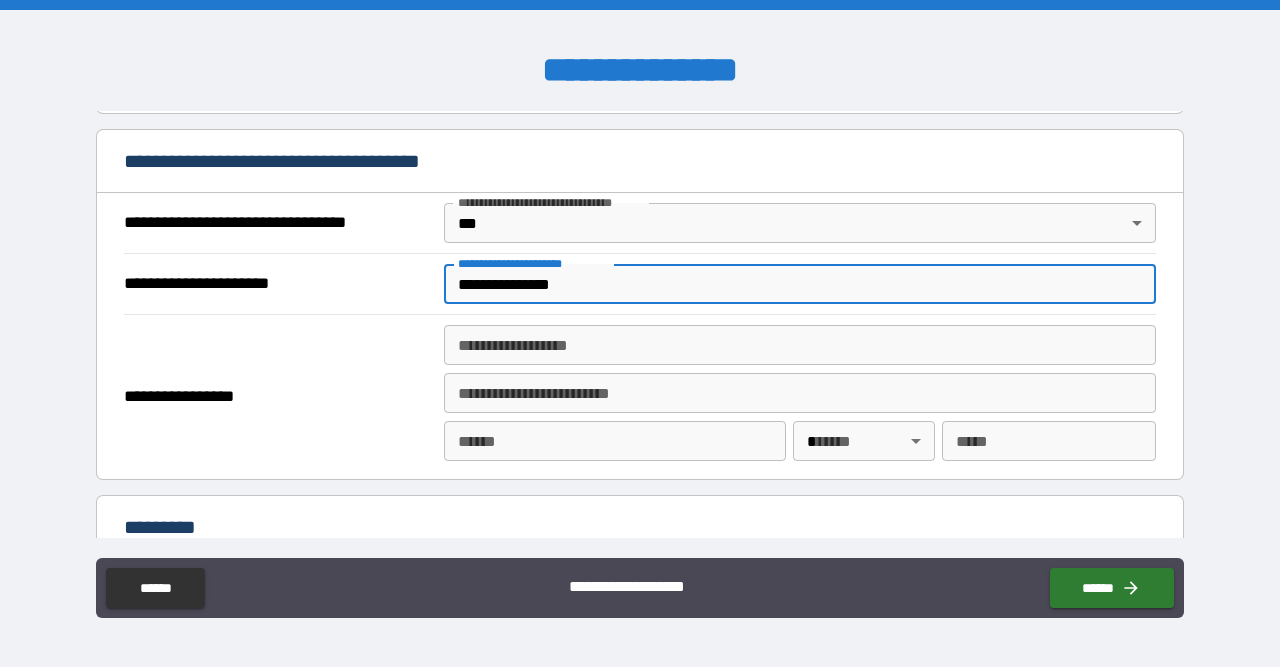 drag, startPoint x: 580, startPoint y: 277, endPoint x: 539, endPoint y: 355, distance: 88.11924 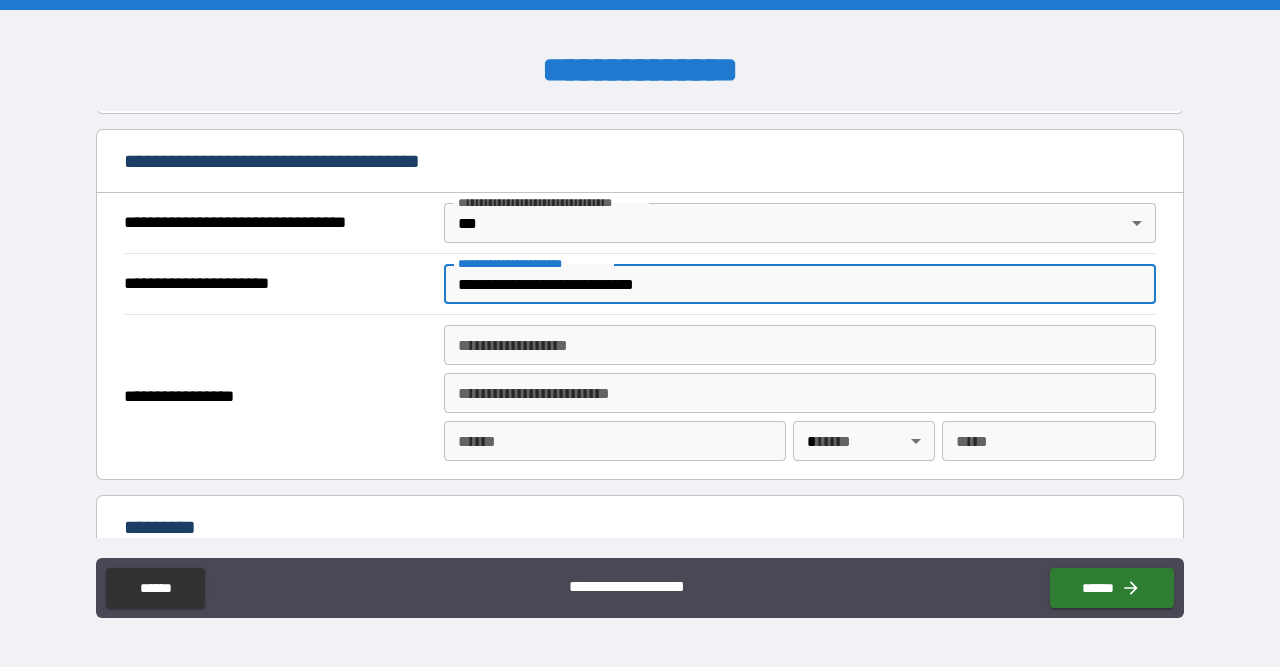 type on "**********" 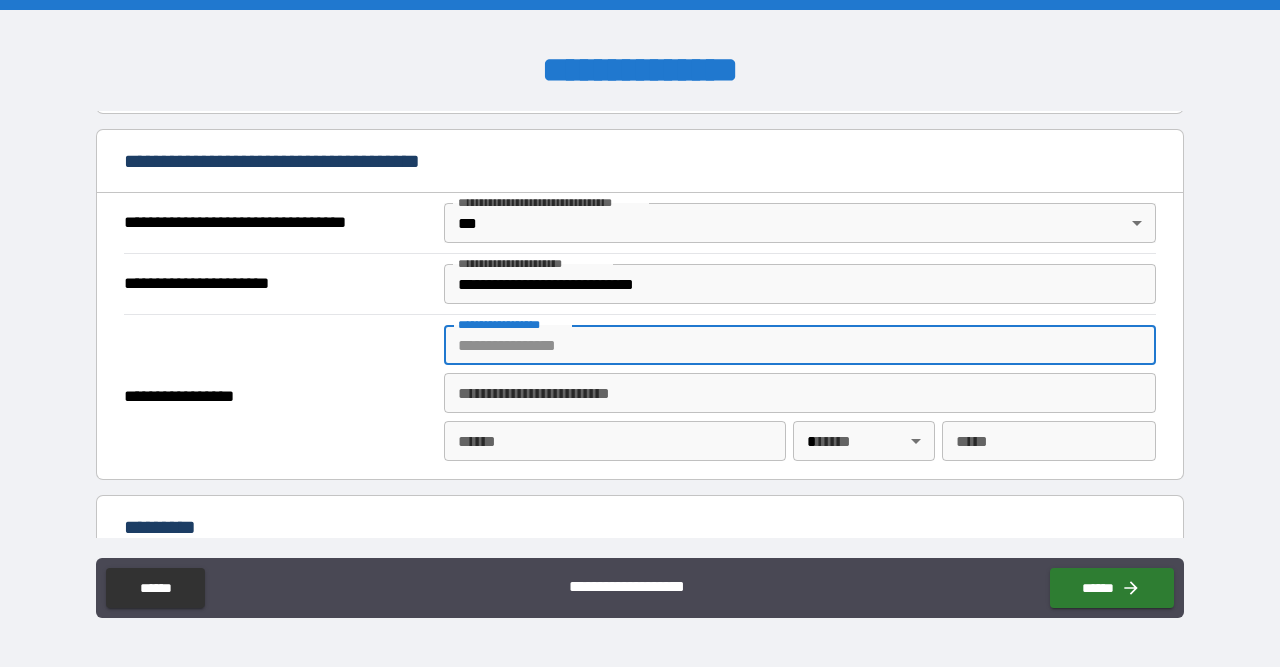 click on "**********" at bounding box center (800, 345) 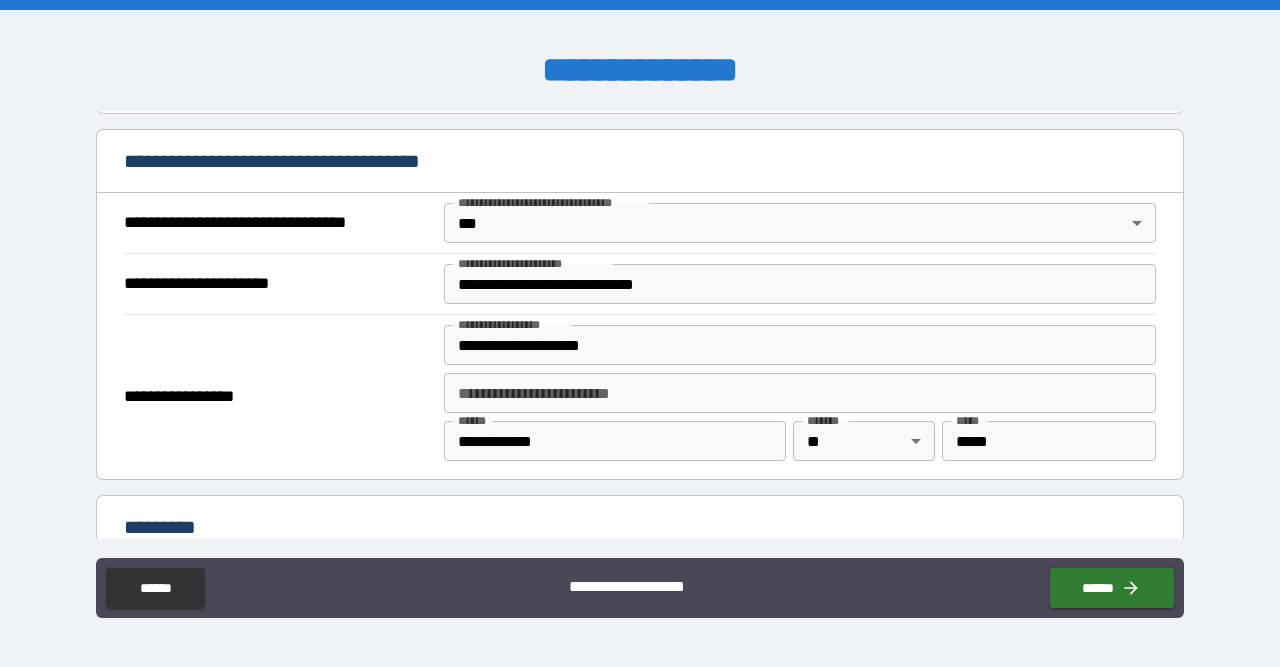type on "**********" 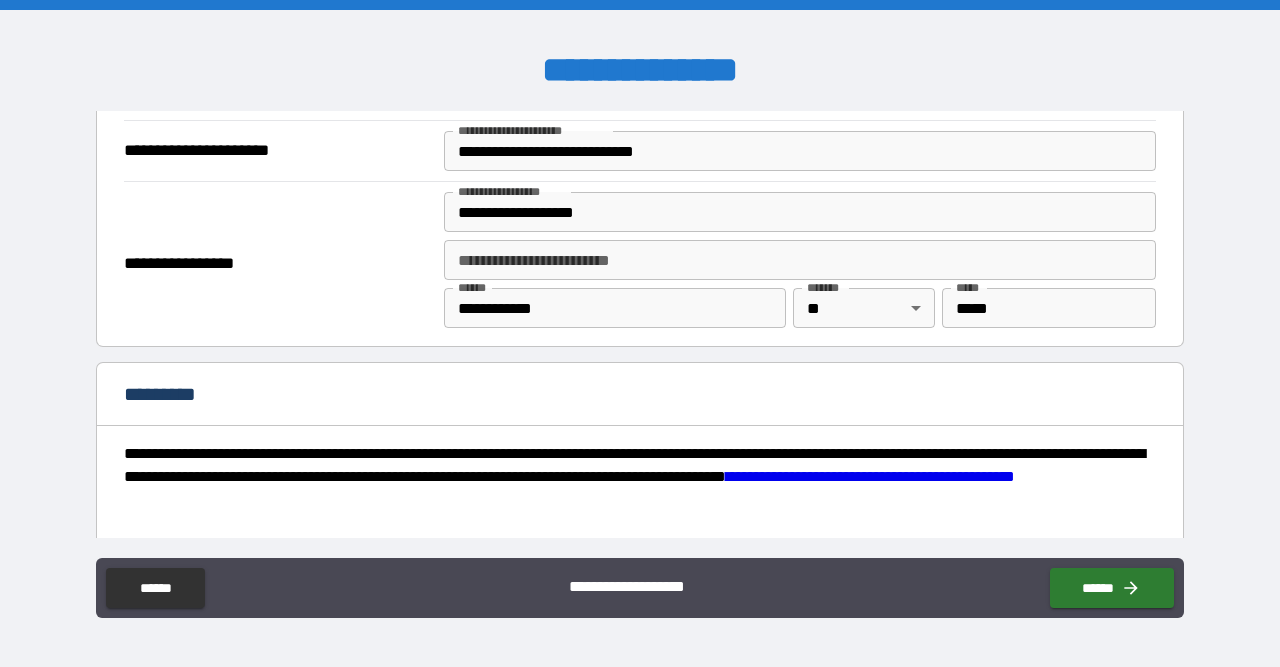 scroll, scrollTop: 2605, scrollLeft: 0, axis: vertical 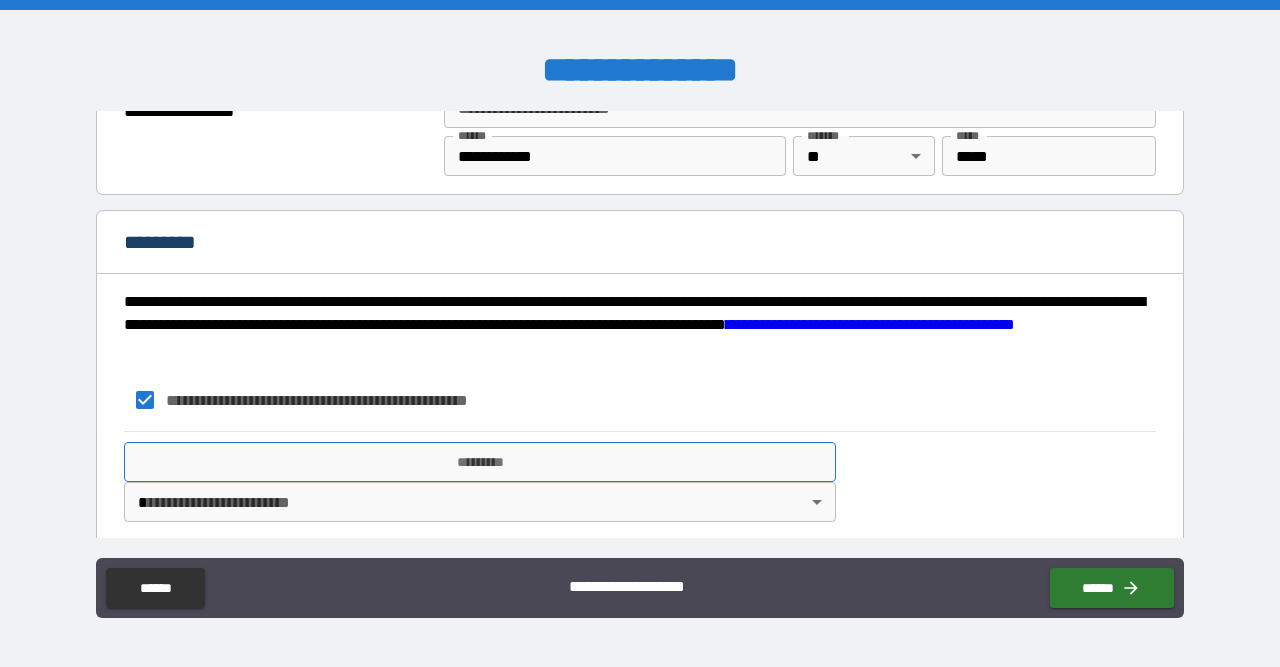 click on "*********" at bounding box center [480, 462] 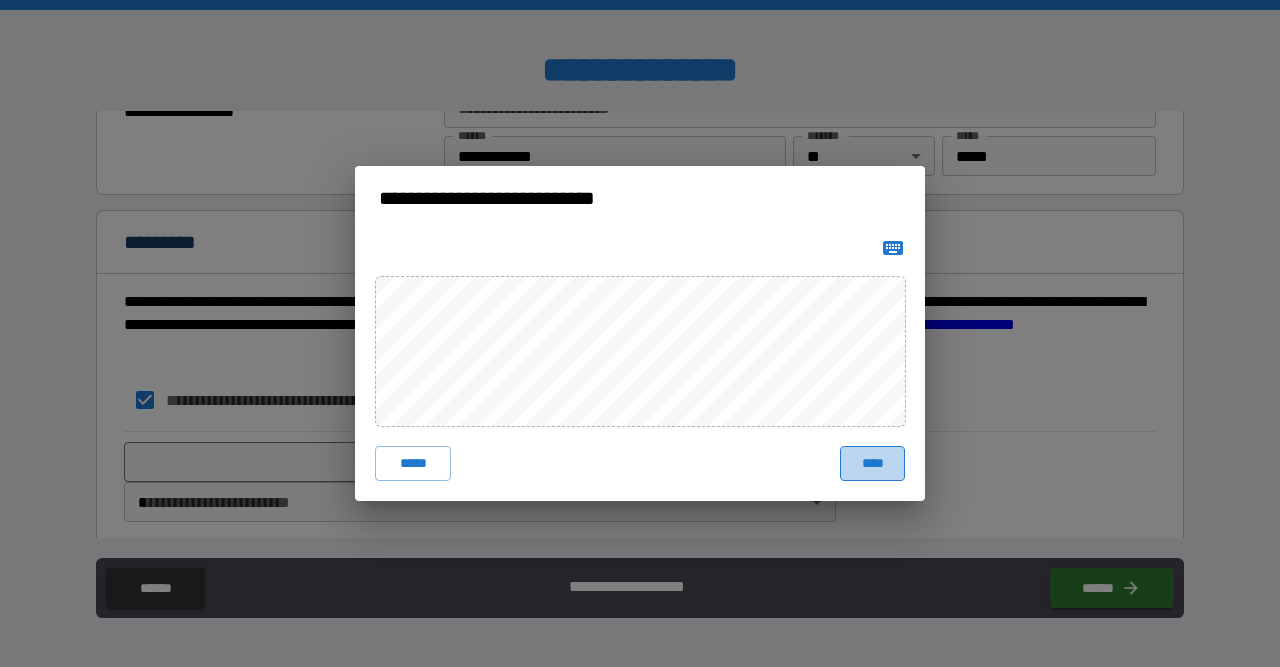 click on "****" at bounding box center (872, 464) 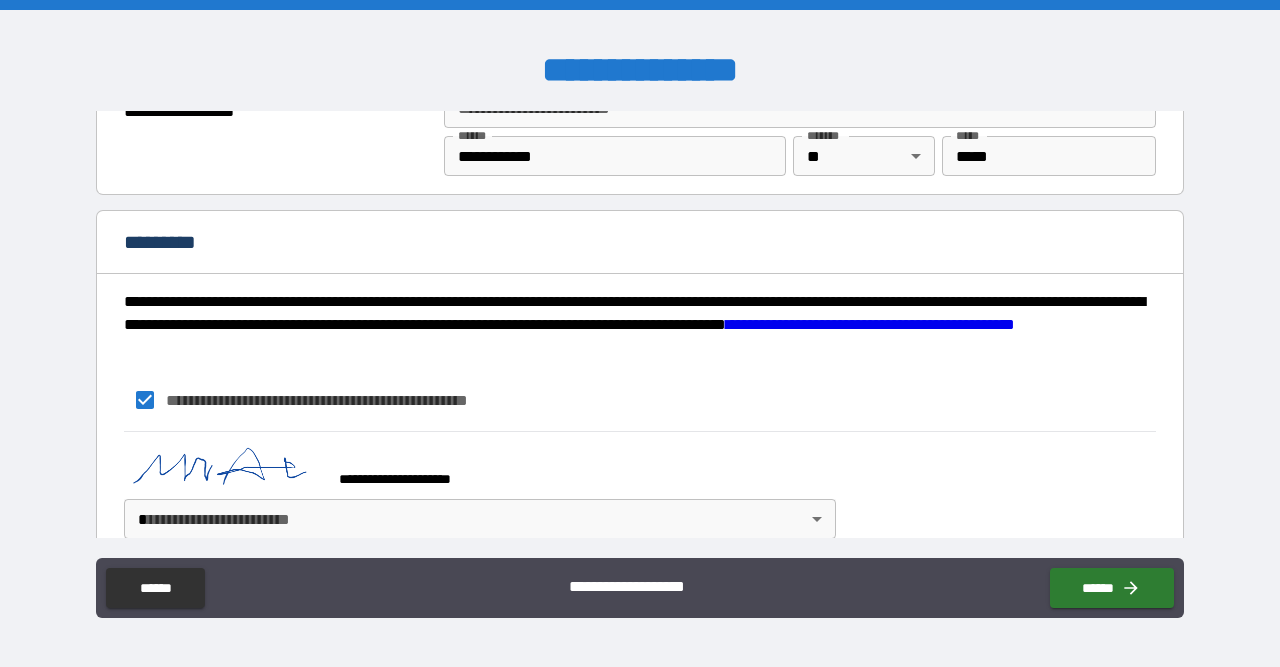 scroll, scrollTop: 2595, scrollLeft: 0, axis: vertical 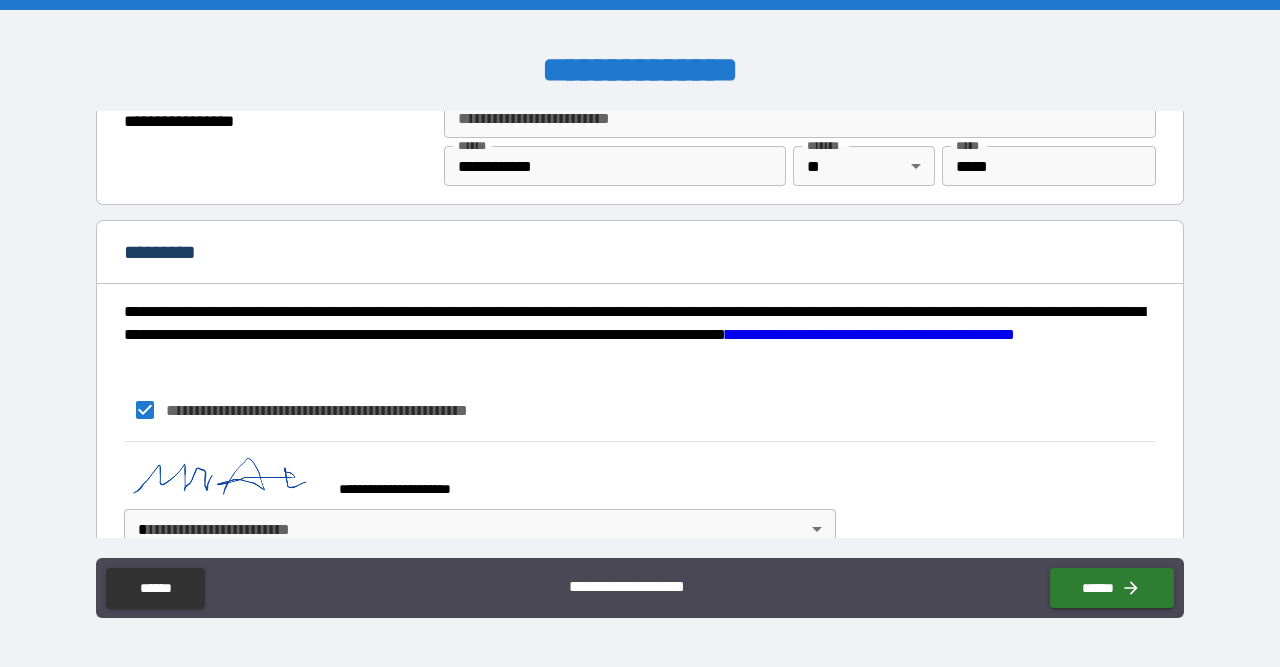 click on "**********" at bounding box center [640, 333] 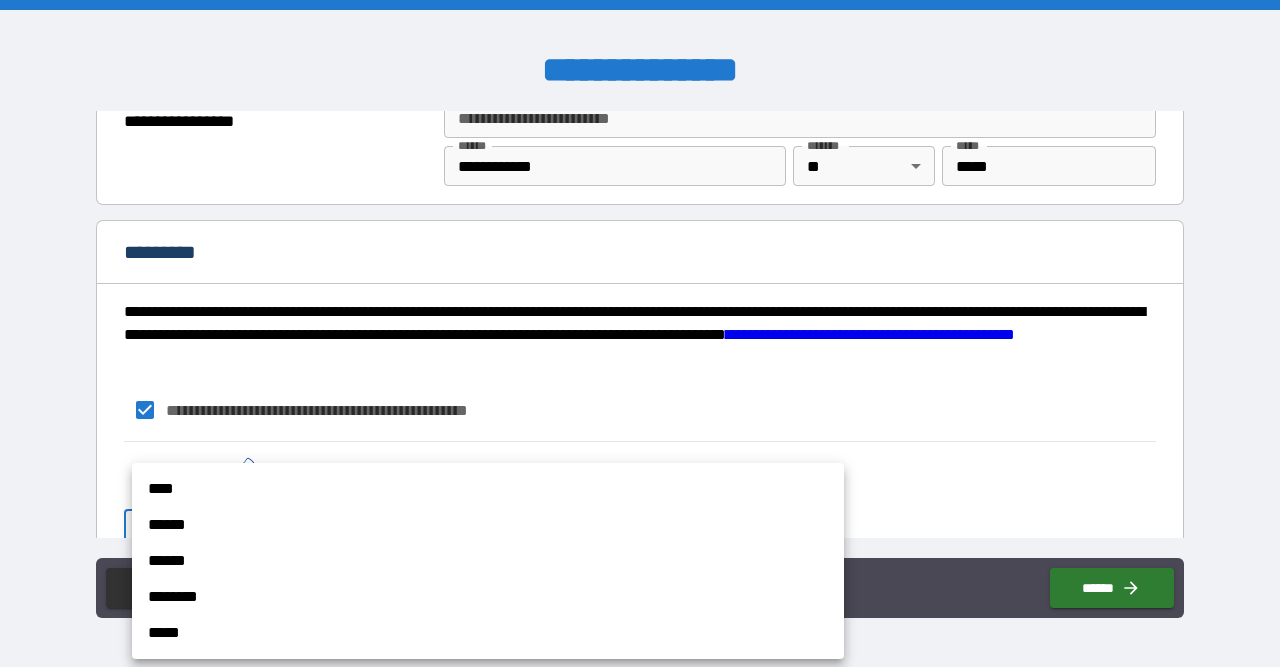 click on "****" at bounding box center [488, 489] 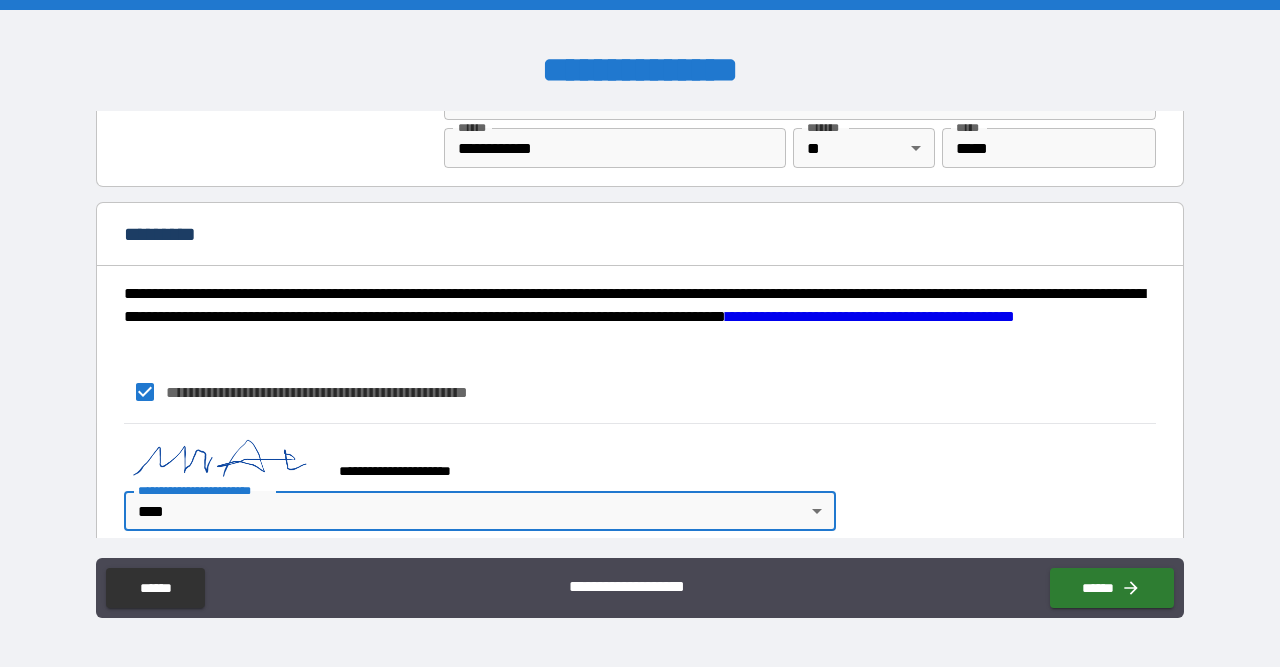 scroll, scrollTop: 2622, scrollLeft: 0, axis: vertical 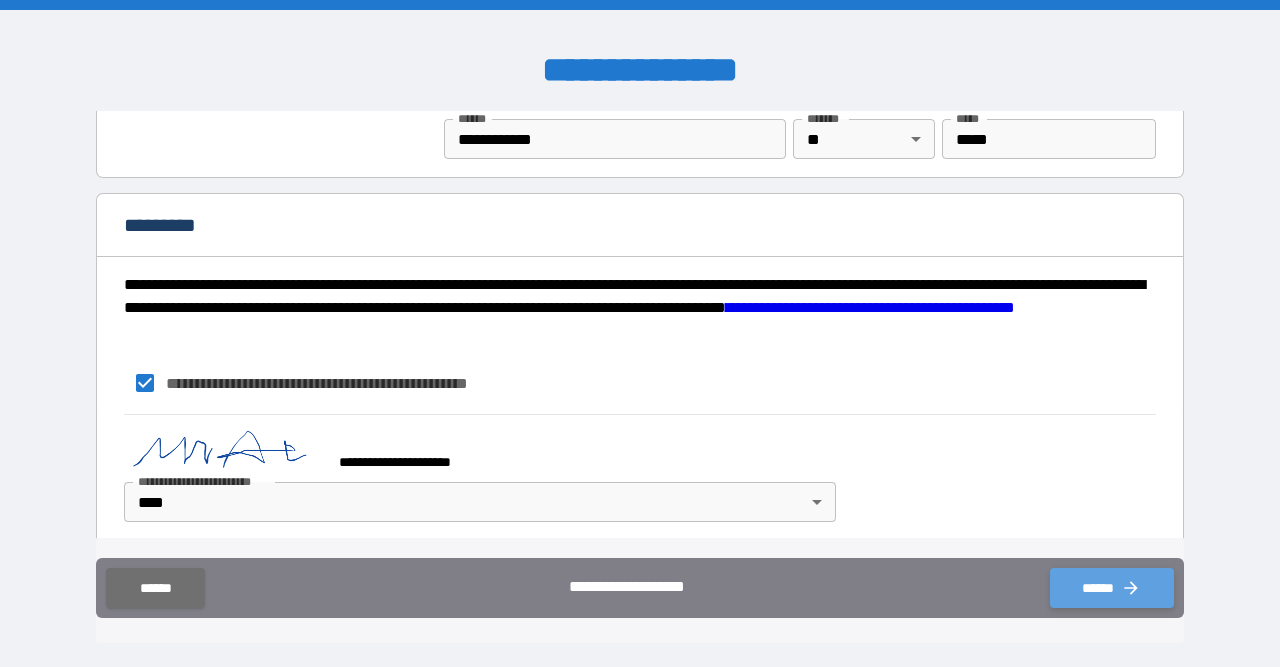 click on "******" at bounding box center (1112, 588) 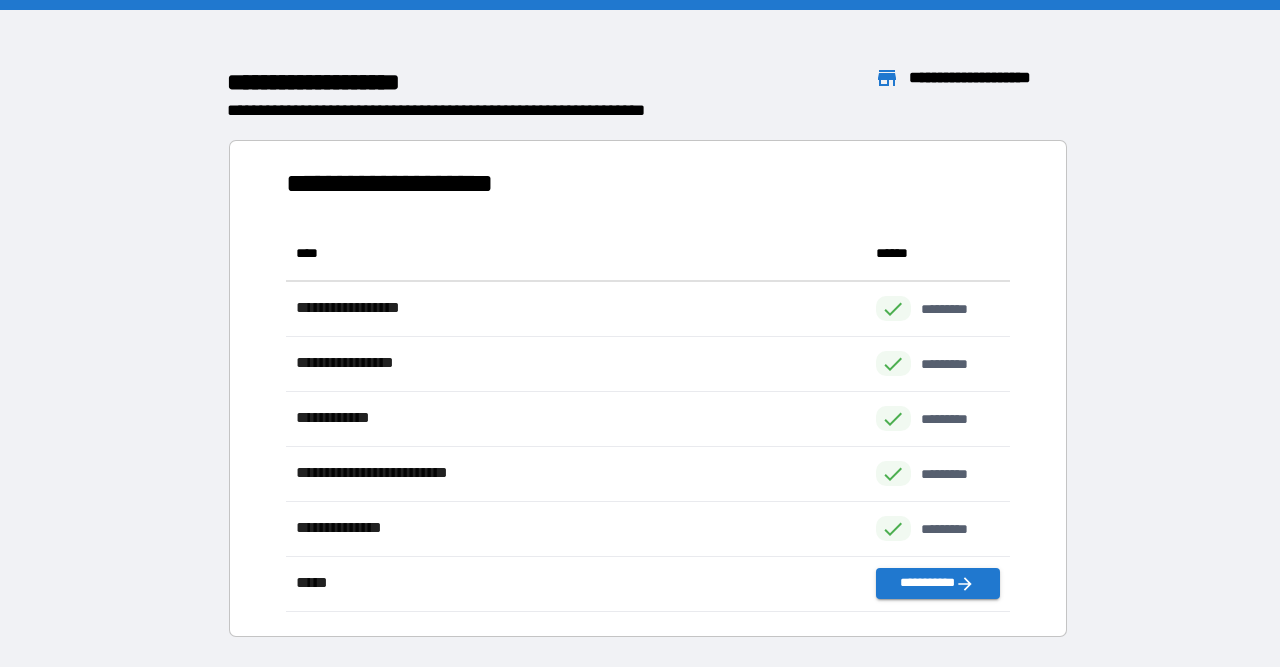 scroll, scrollTop: 1, scrollLeft: 1, axis: both 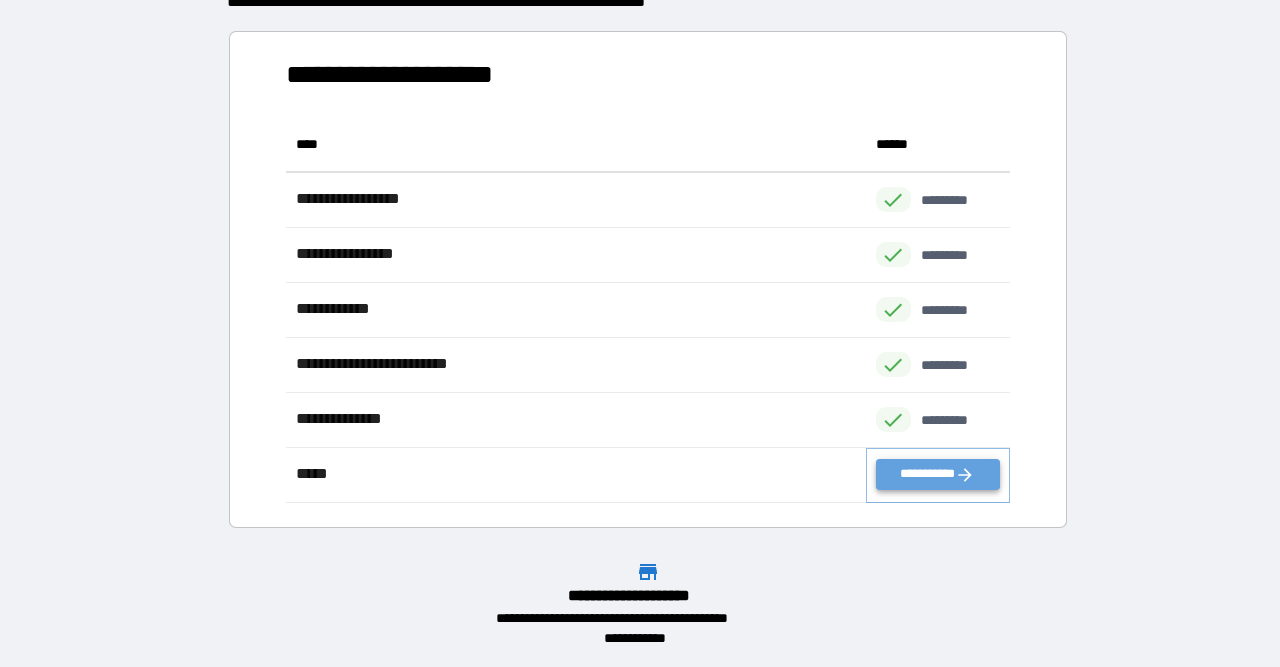 click on "**********" at bounding box center (938, 474) 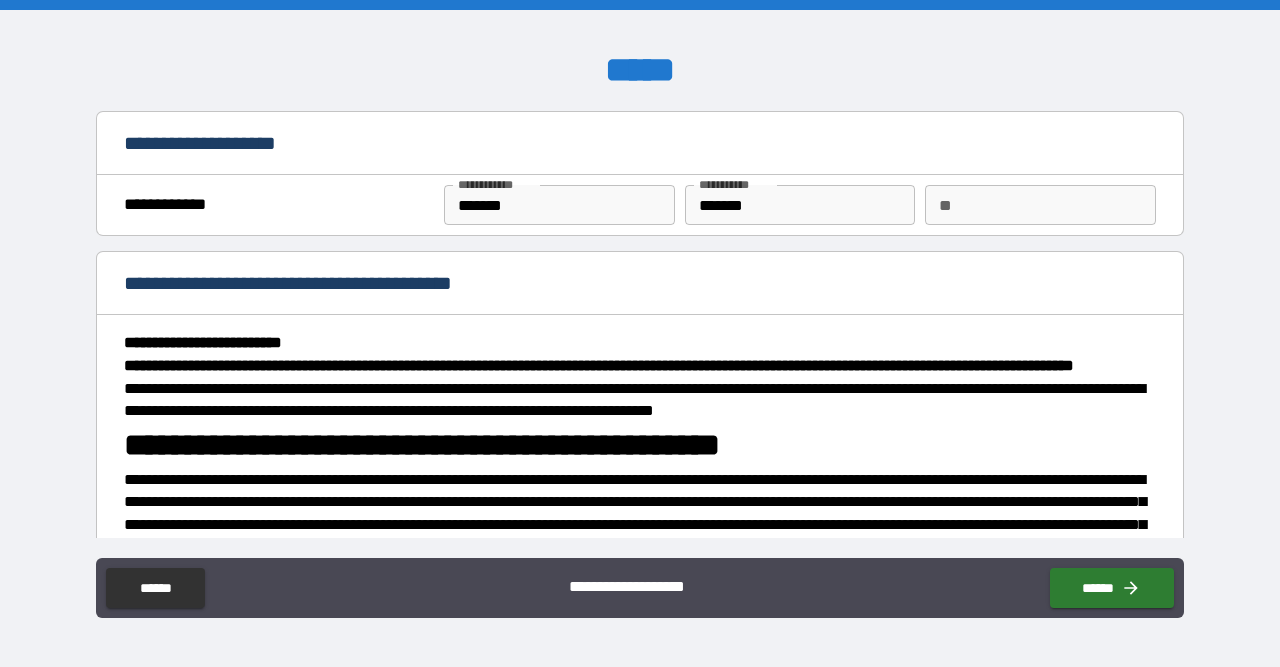 click on "**" at bounding box center [1040, 205] 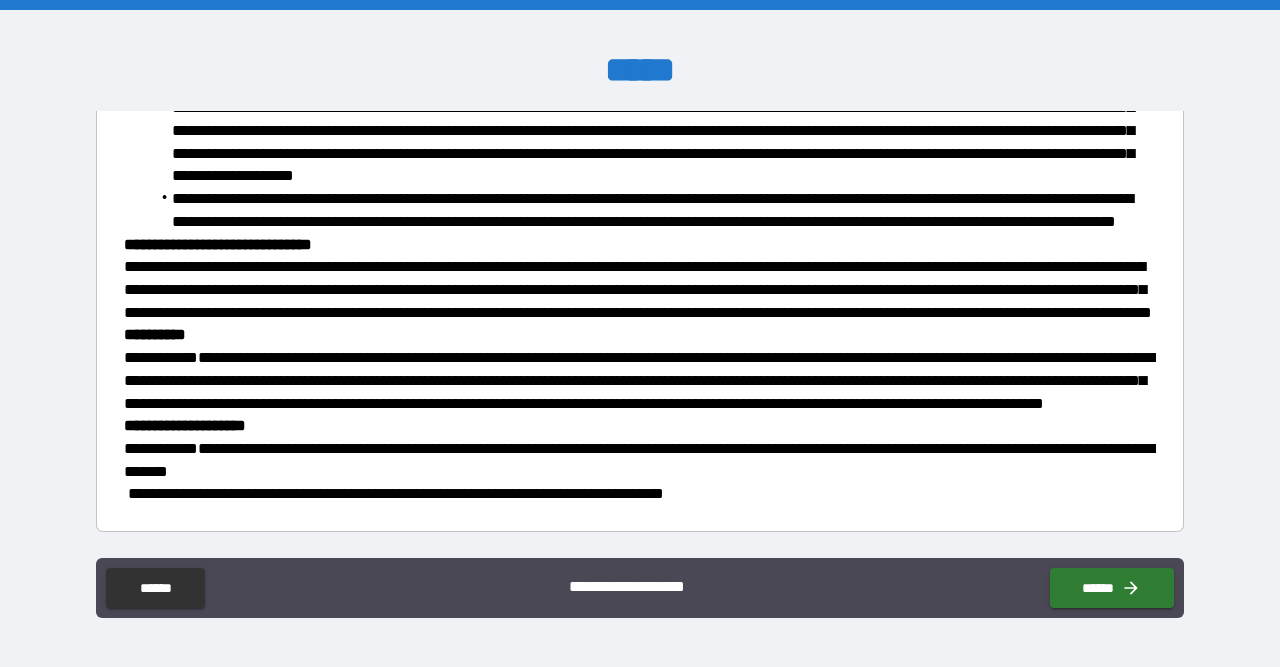scroll, scrollTop: 2186, scrollLeft: 0, axis: vertical 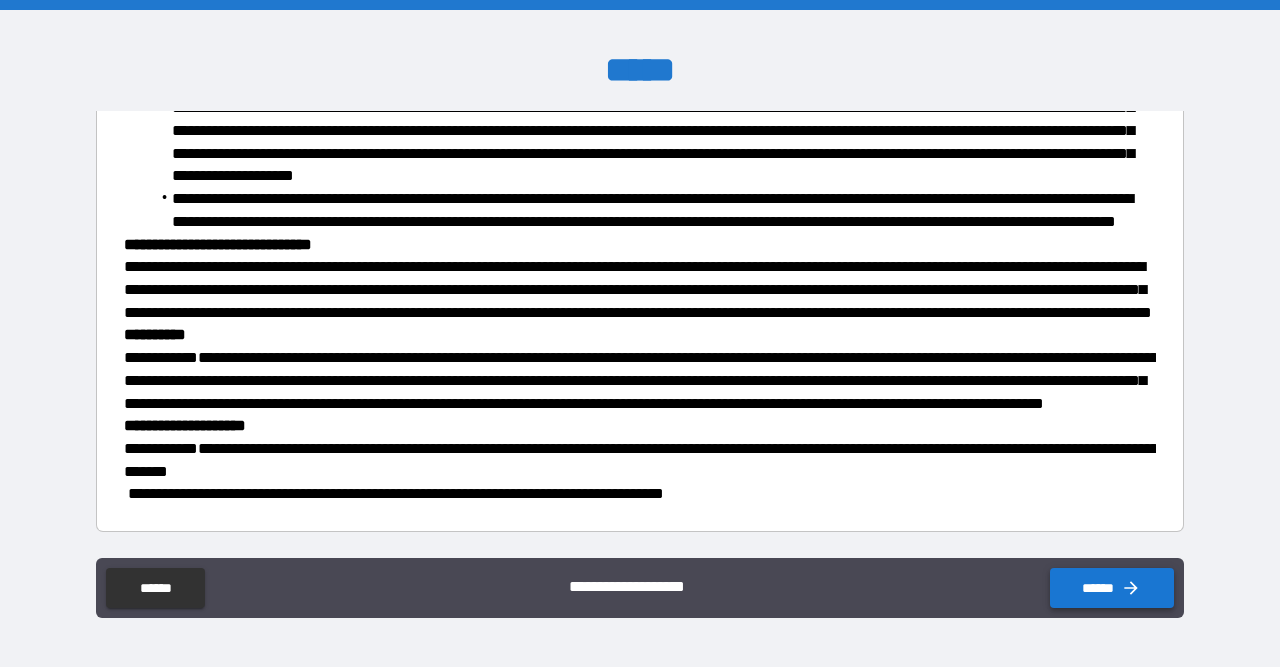 type on "*" 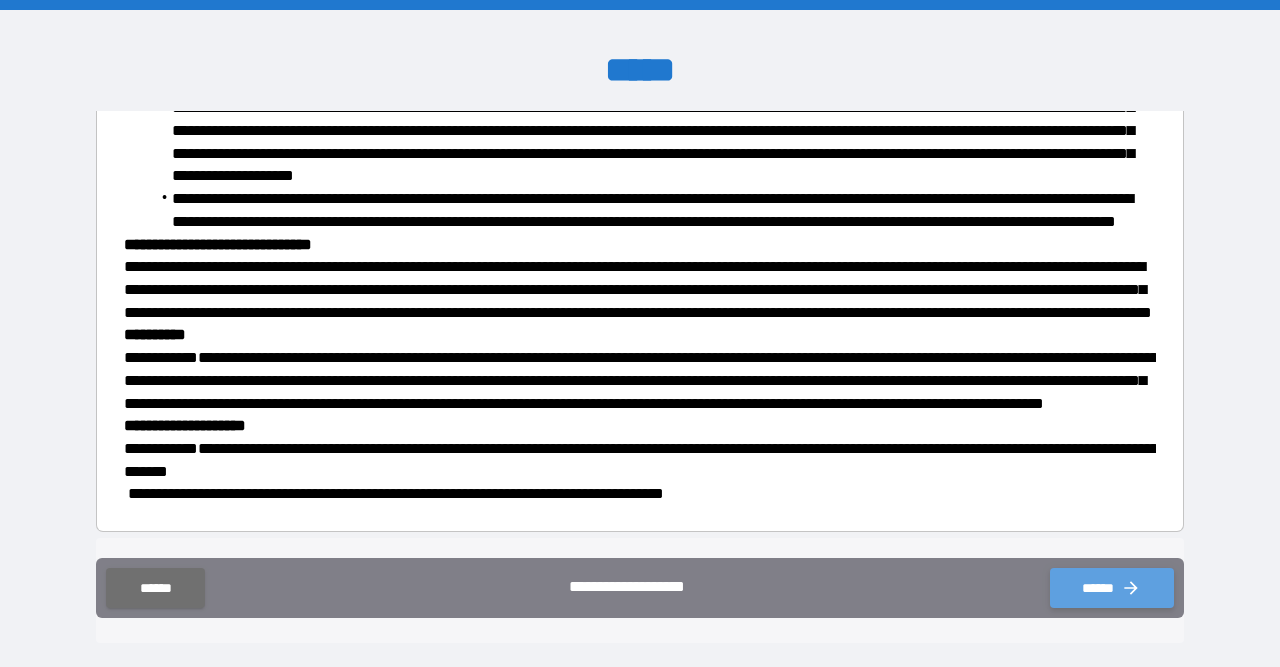 click on "******" at bounding box center [1112, 588] 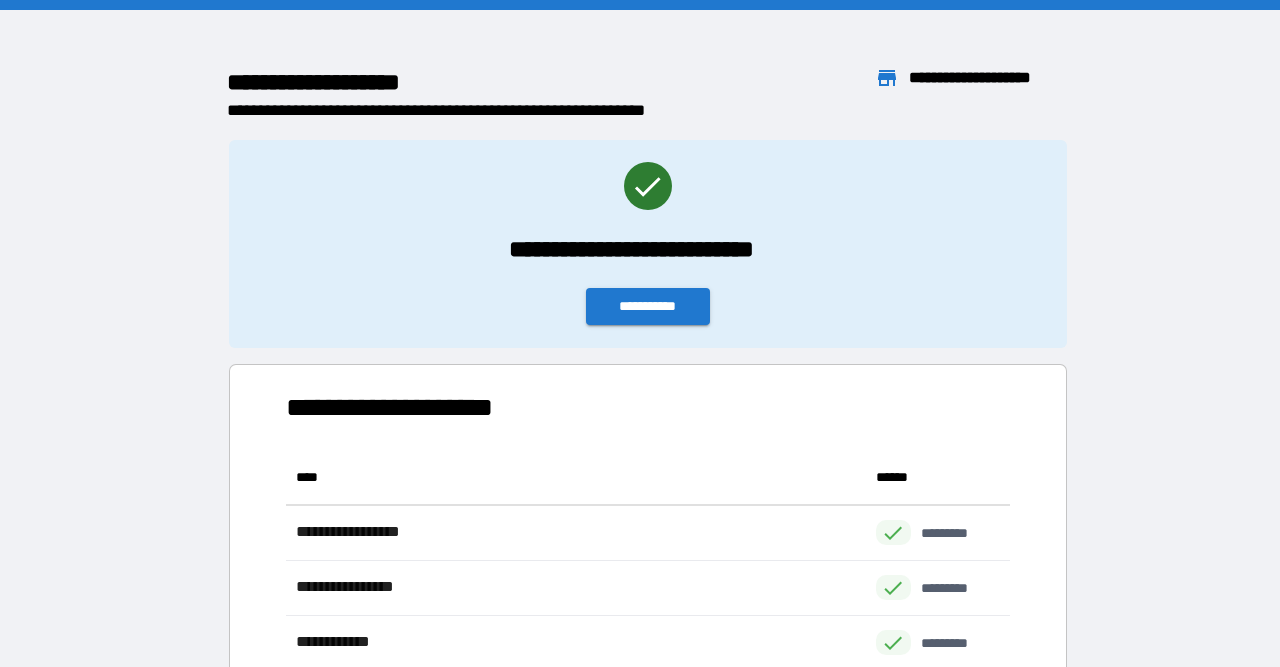 scroll, scrollTop: 386, scrollLeft: 724, axis: both 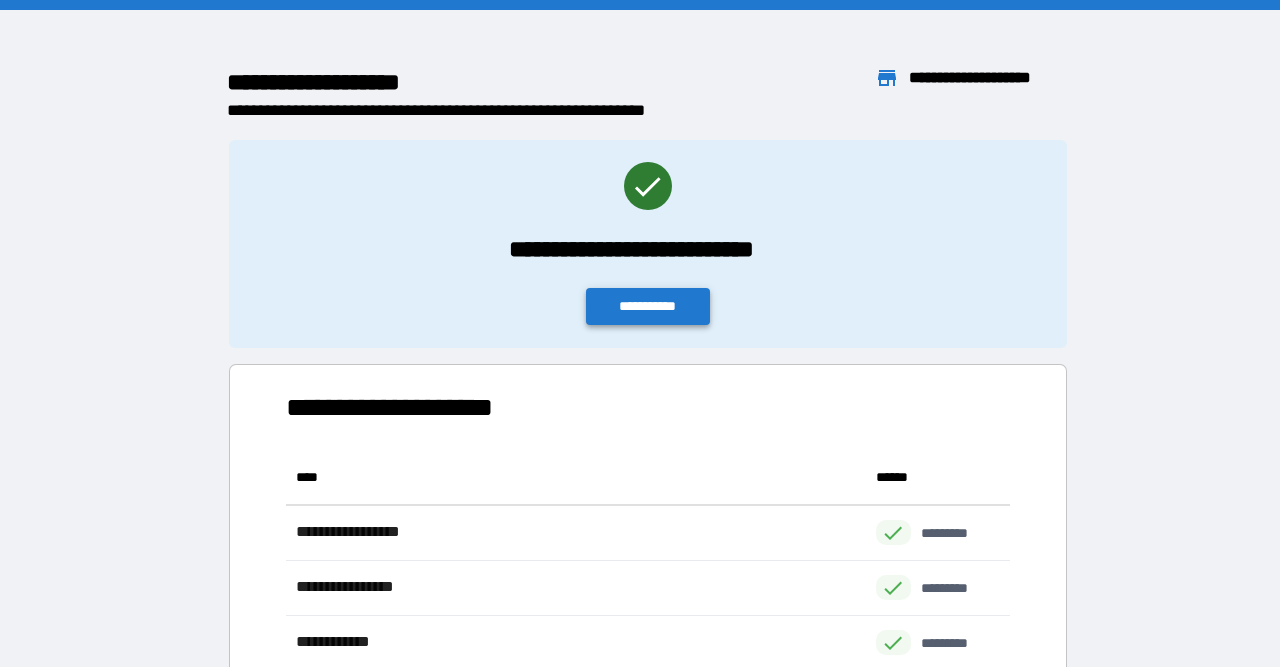 click on "**********" at bounding box center [648, 306] 